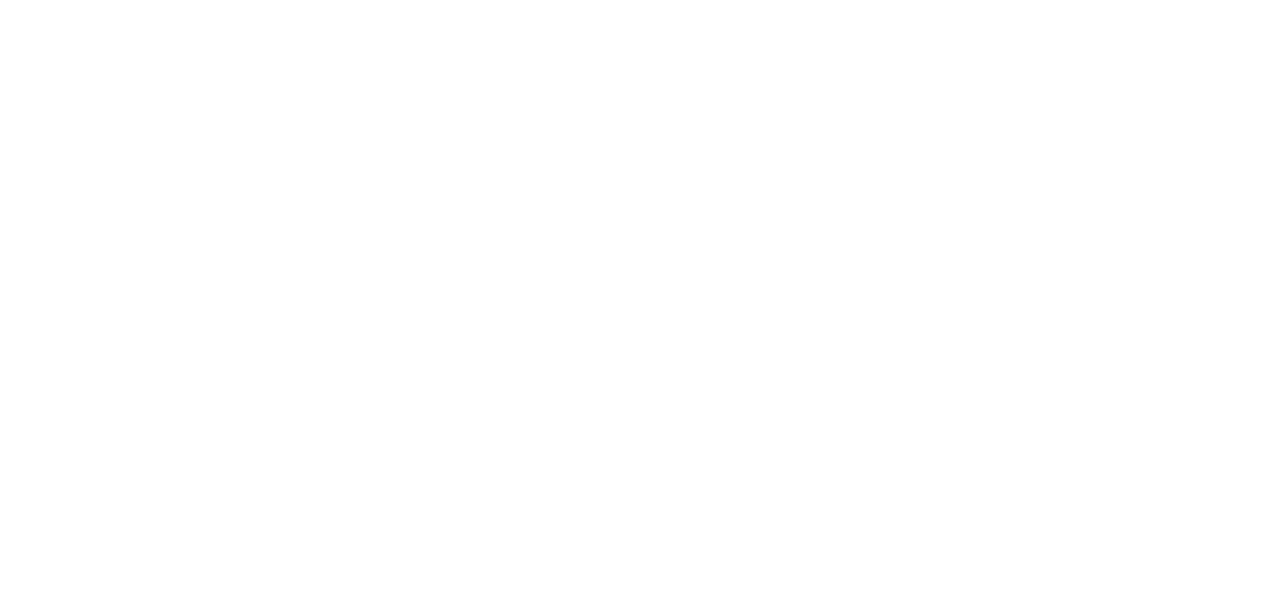 scroll, scrollTop: 0, scrollLeft: 0, axis: both 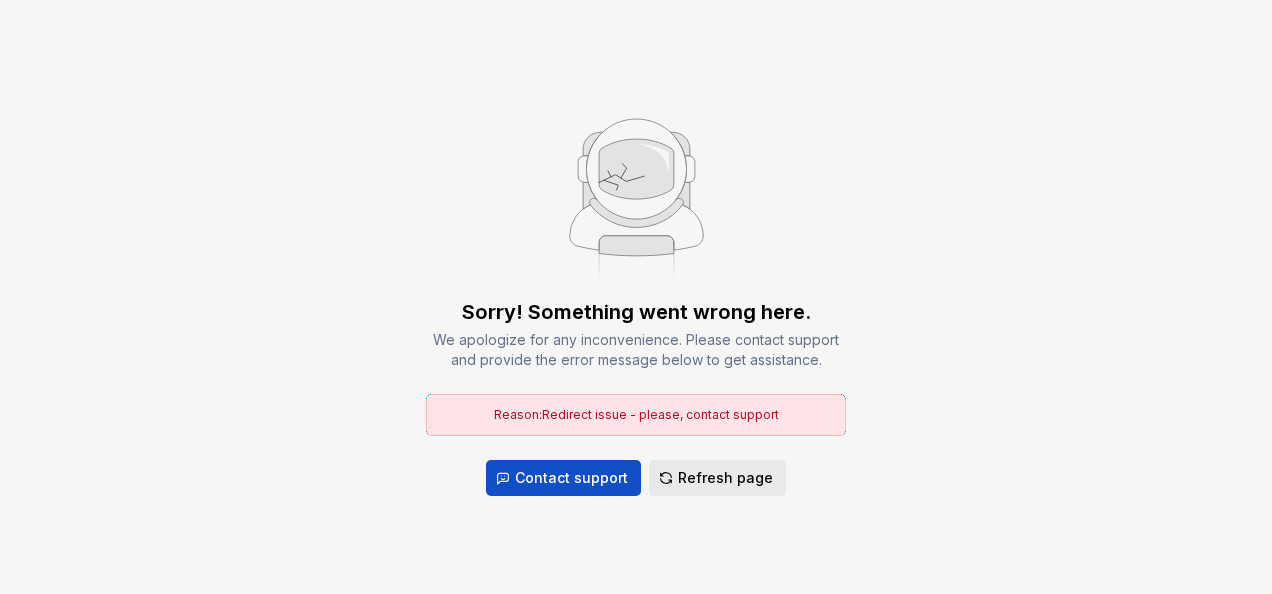 click on "Refresh page" at bounding box center (725, 478) 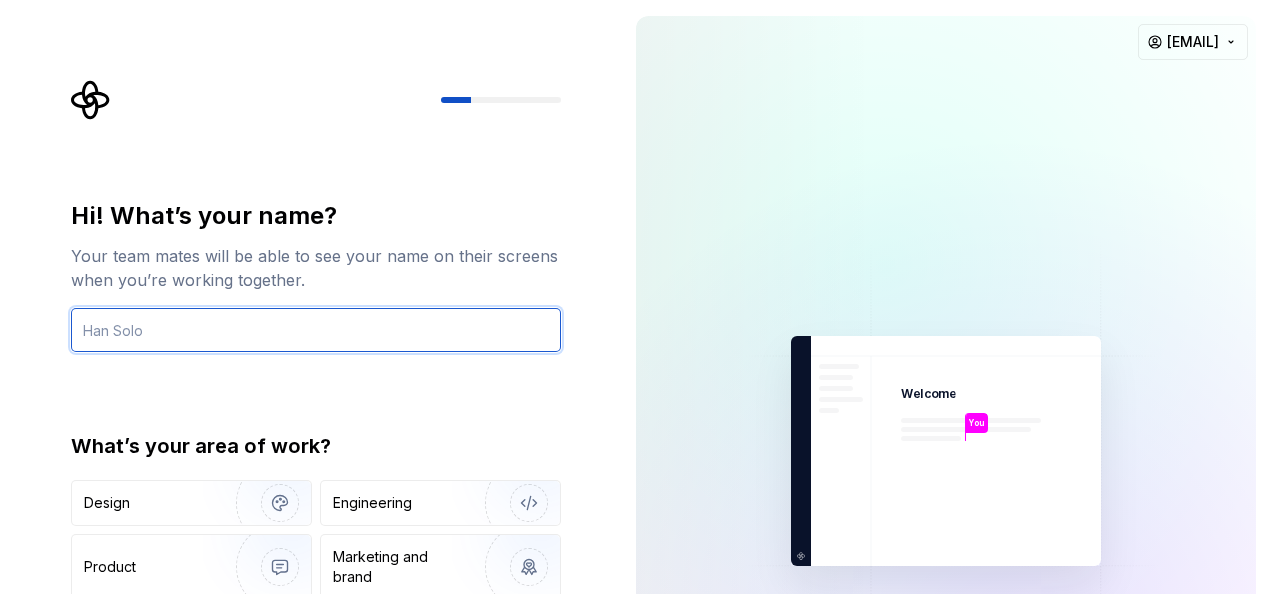 click at bounding box center [316, 330] 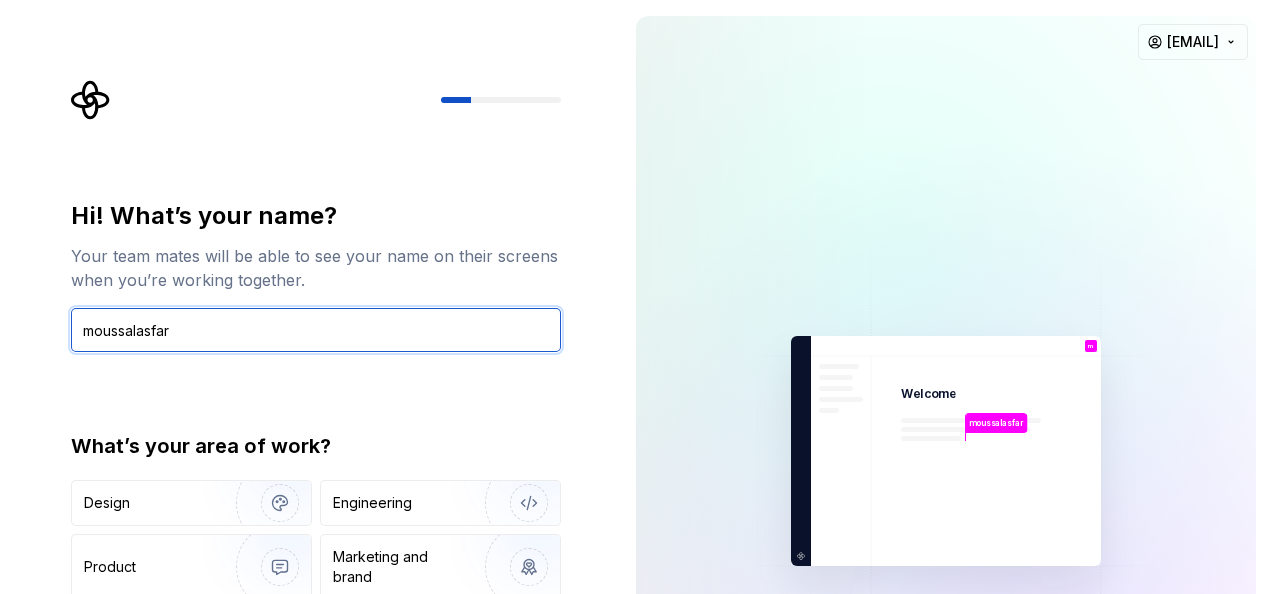 type on "moussalasfar" 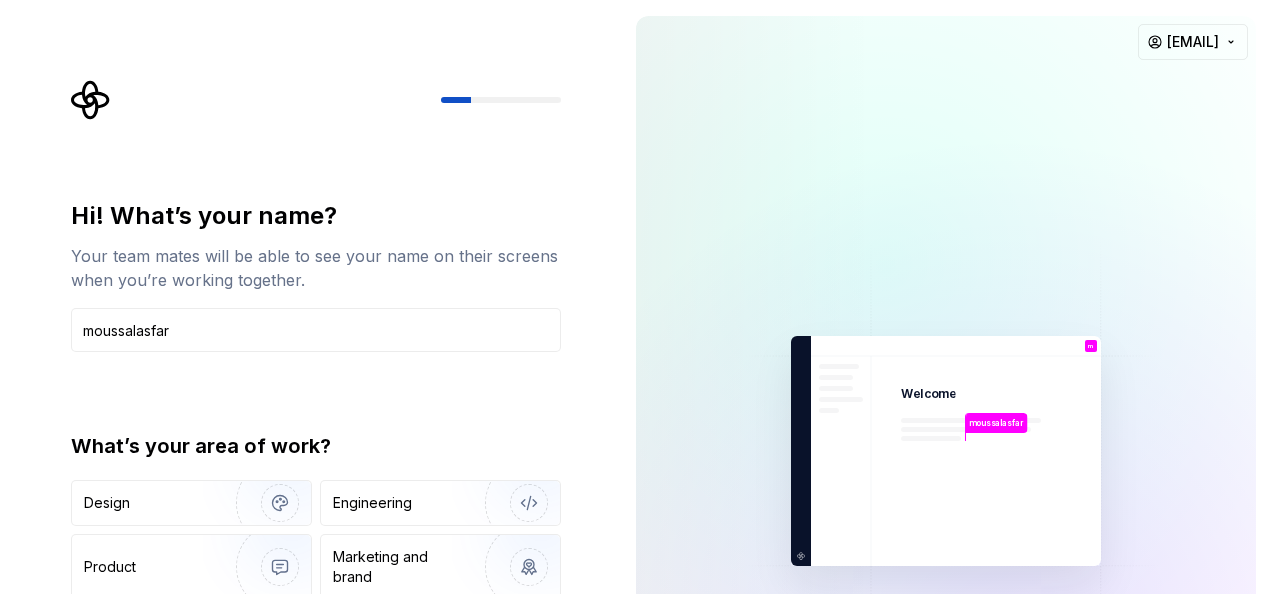 click on "What’s your area of work?" at bounding box center (316, 446) 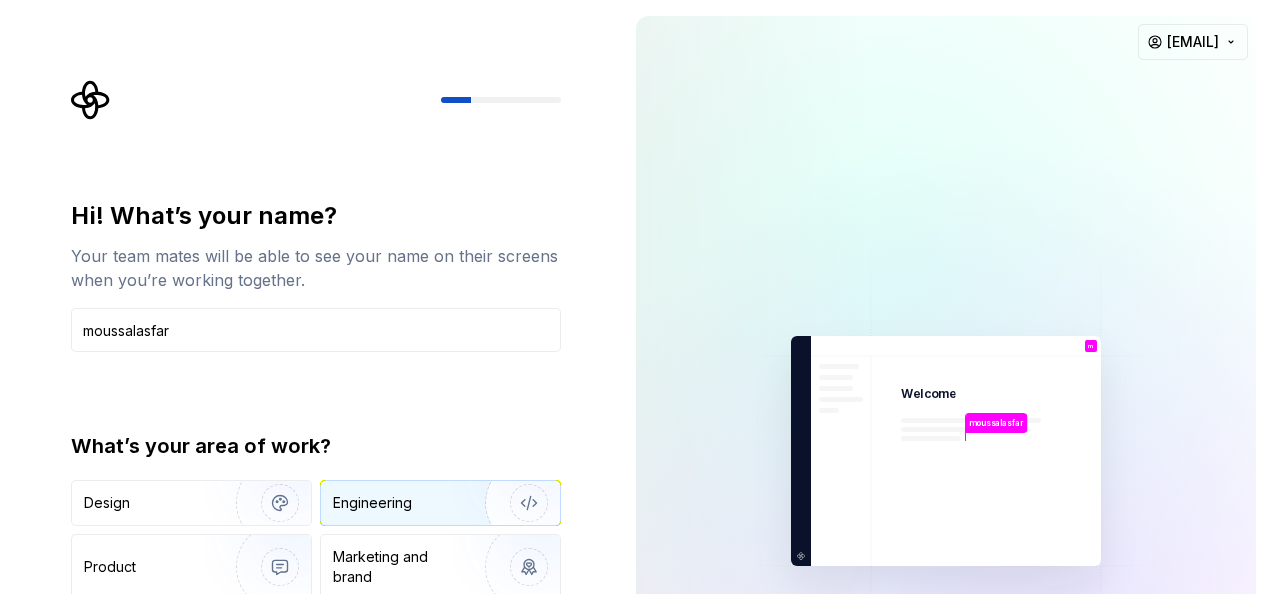 click on "Engineering" at bounding box center (440, 503) 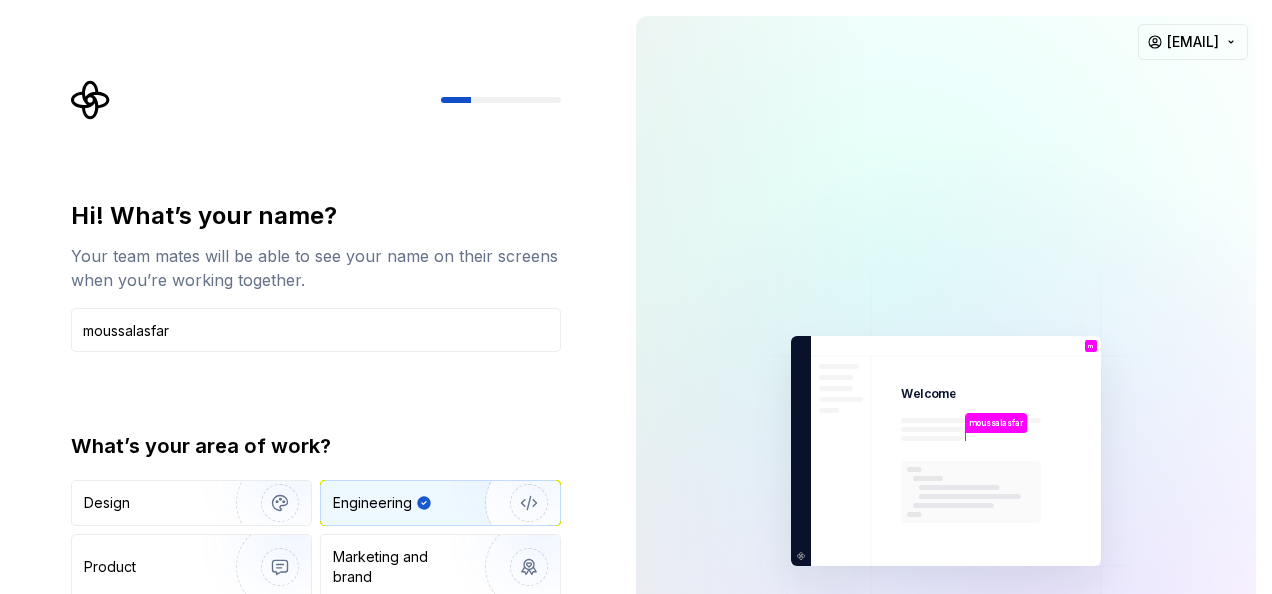 type on "Engineering" 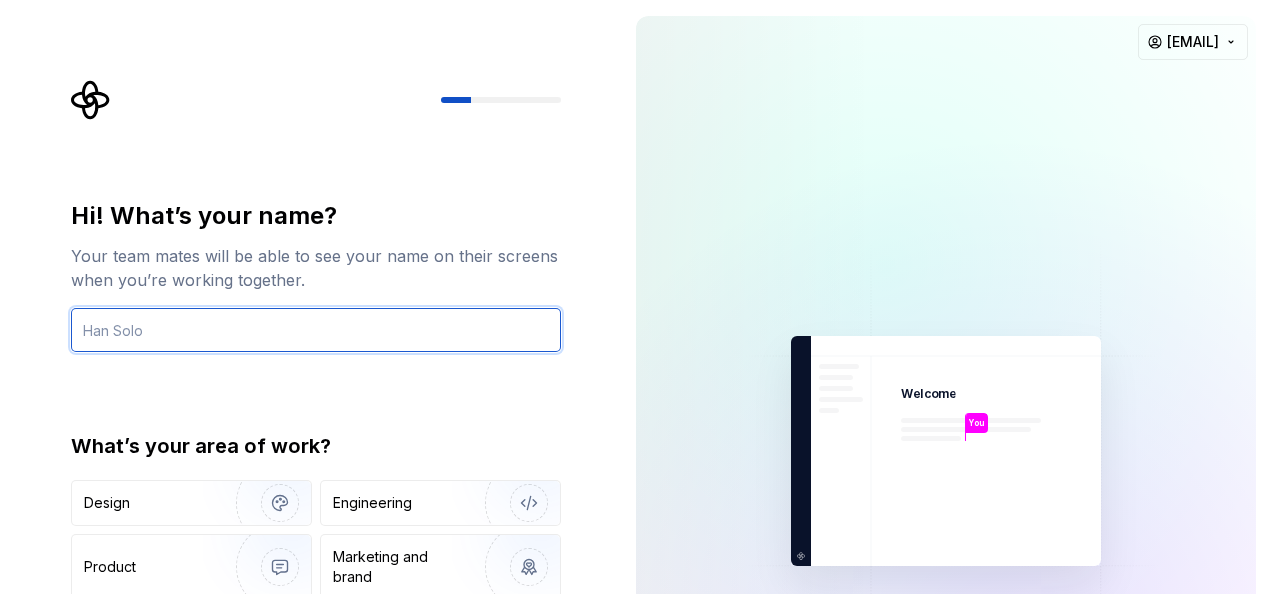 scroll, scrollTop: 0, scrollLeft: 0, axis: both 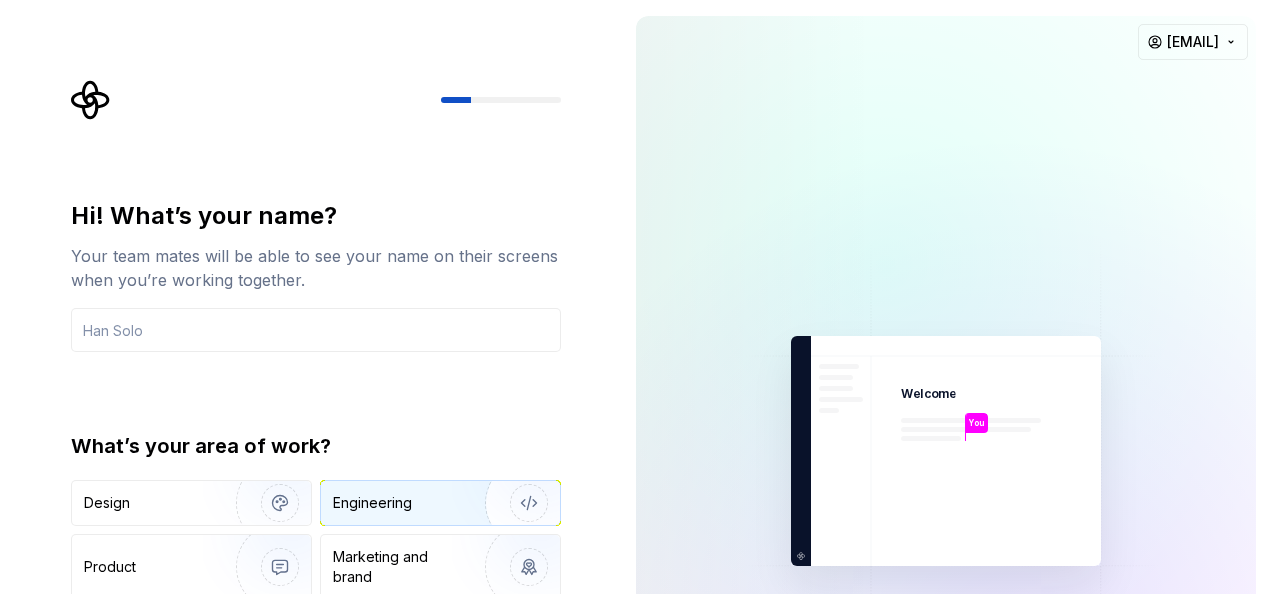 click on "Engineering" at bounding box center [412, 503] 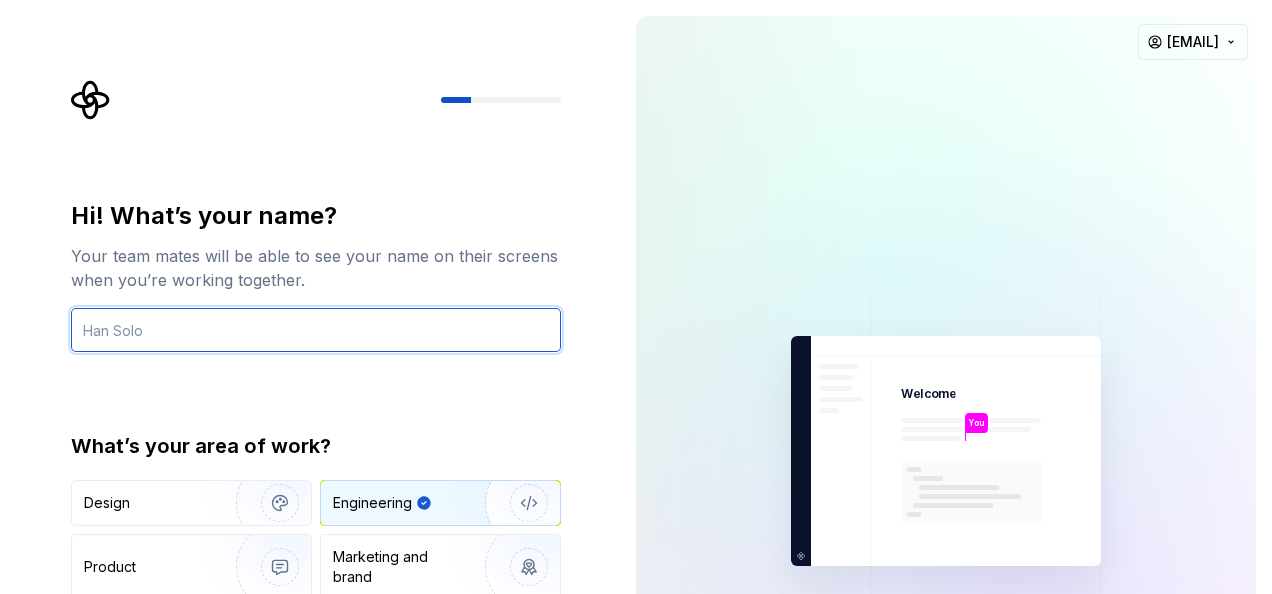 click at bounding box center [316, 330] 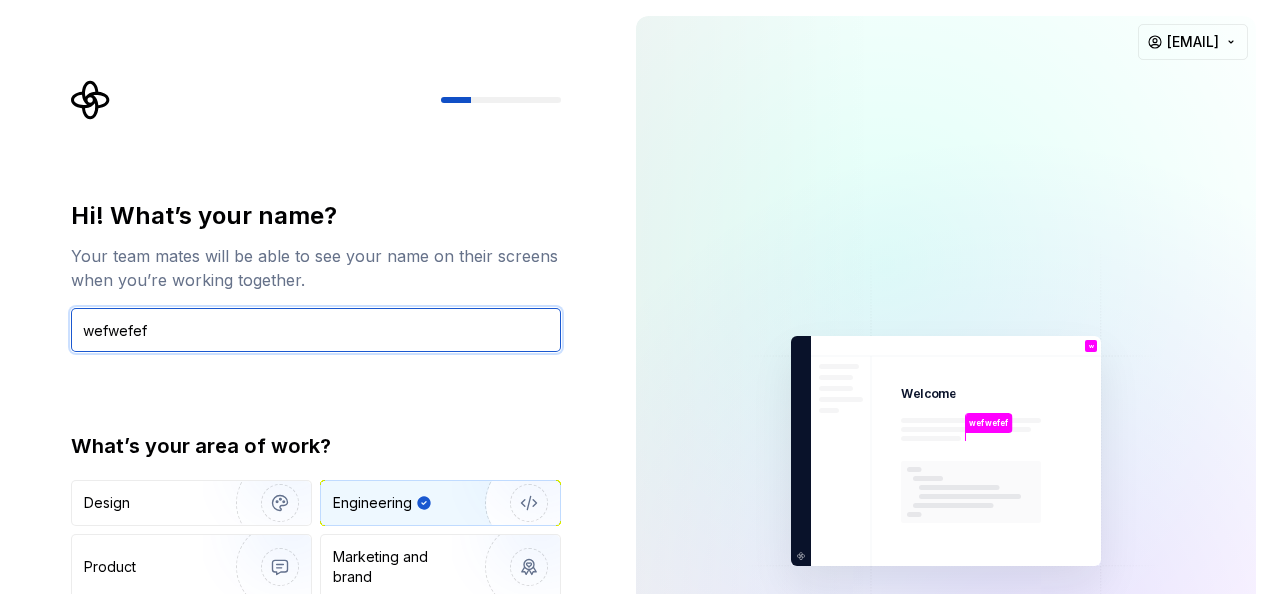 type on "wefwefef" 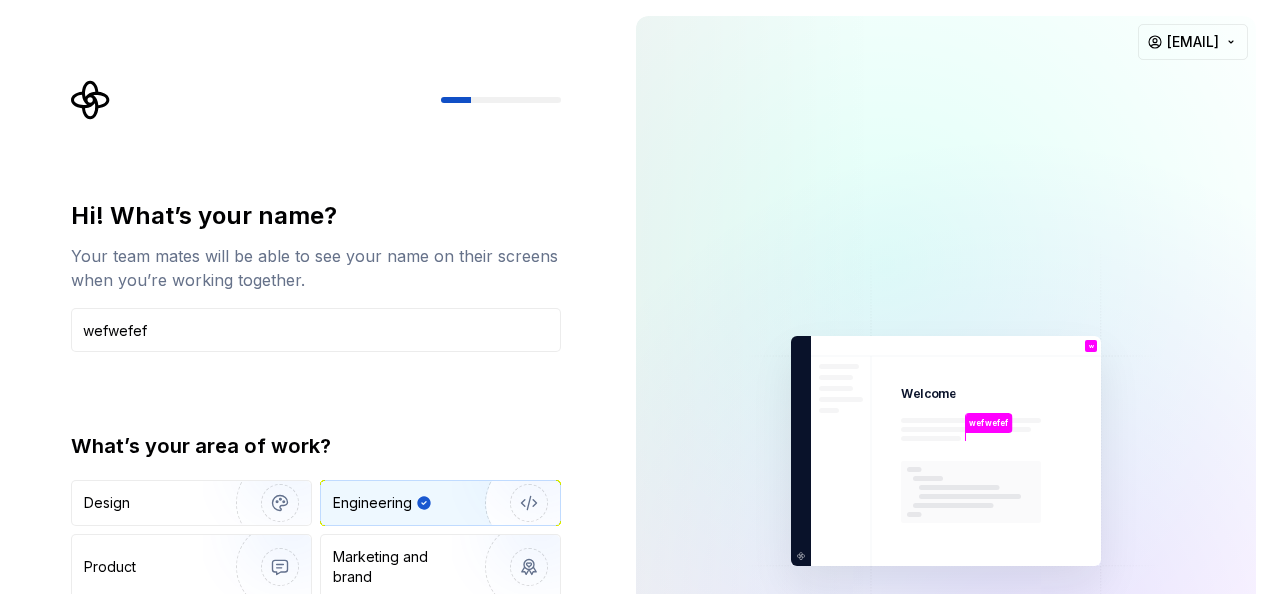 click at bounding box center (756, 451) 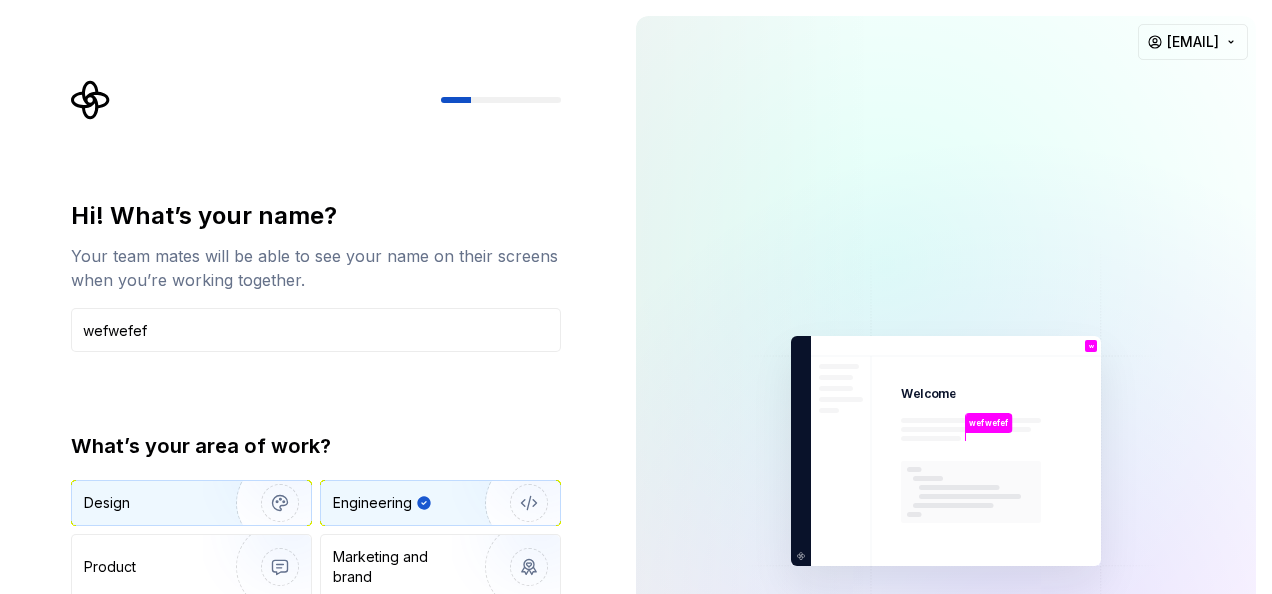 click at bounding box center [267, 503] 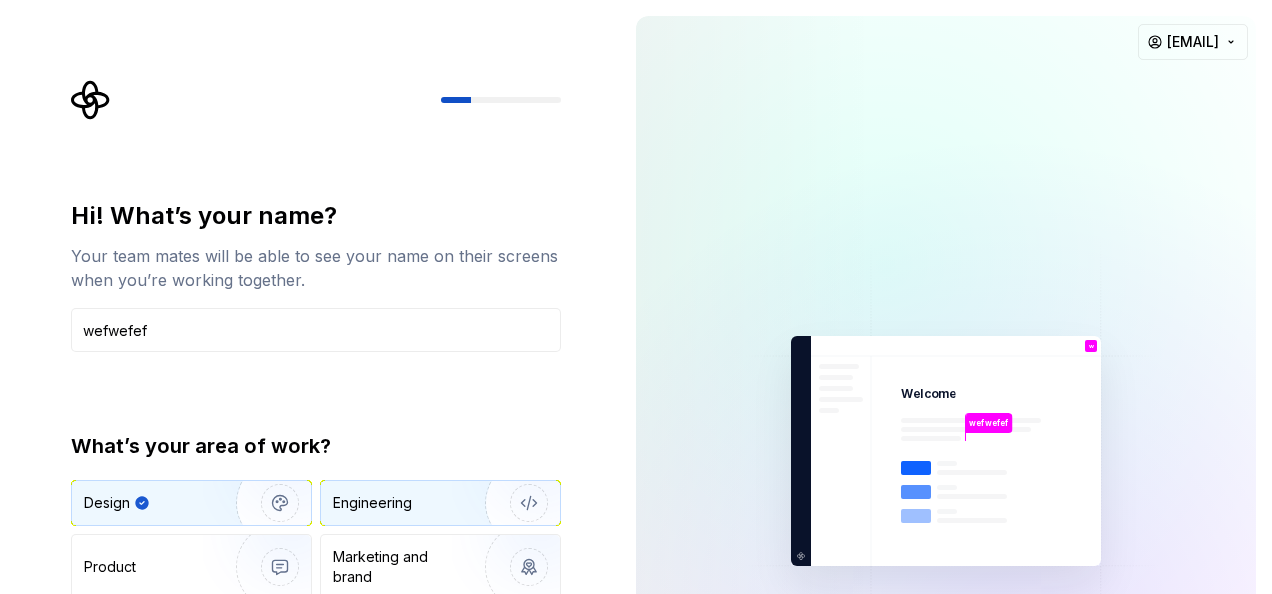 click on "Engineering" at bounding box center (412, 503) 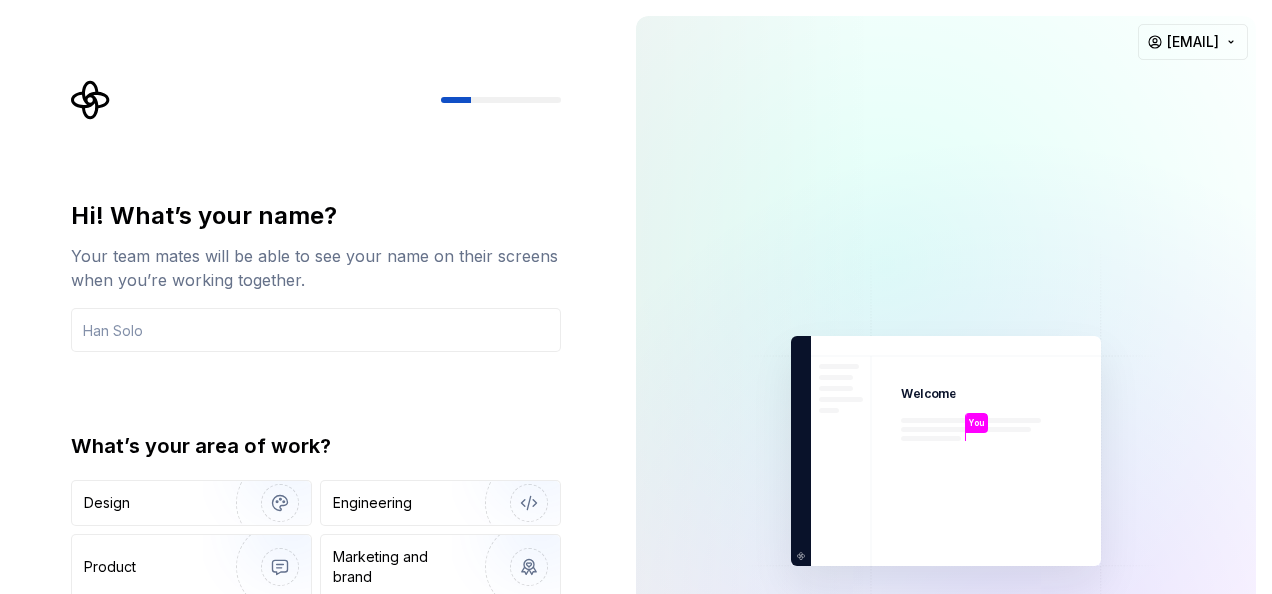 scroll, scrollTop: 0, scrollLeft: 0, axis: both 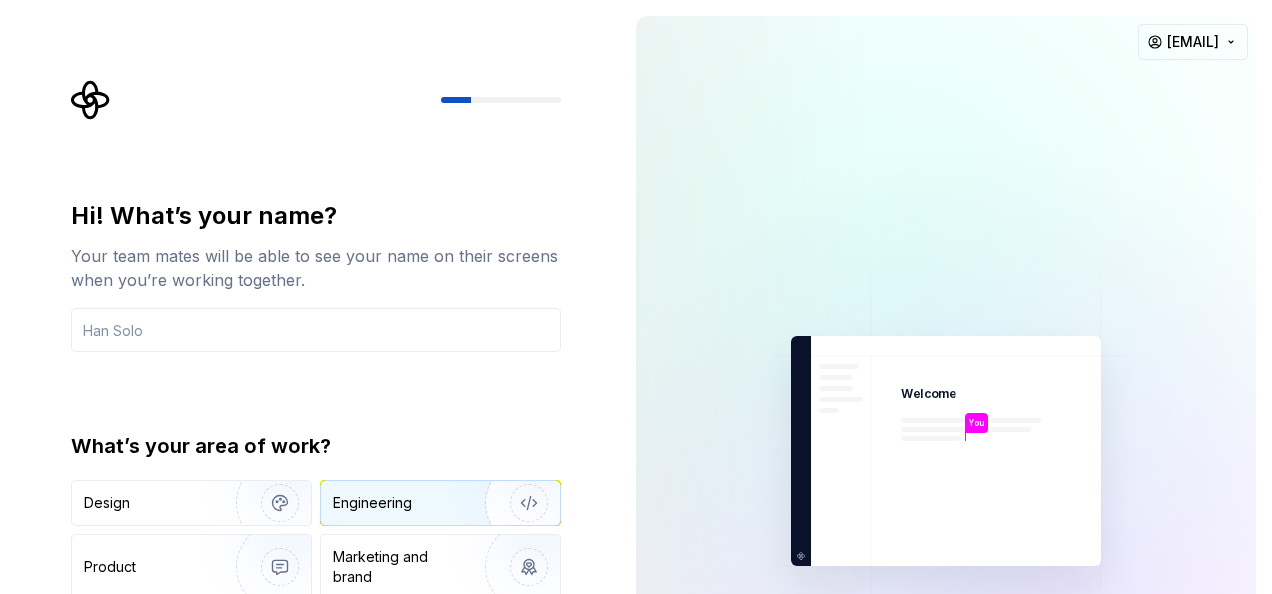 click on "Engineering" at bounding box center [372, 503] 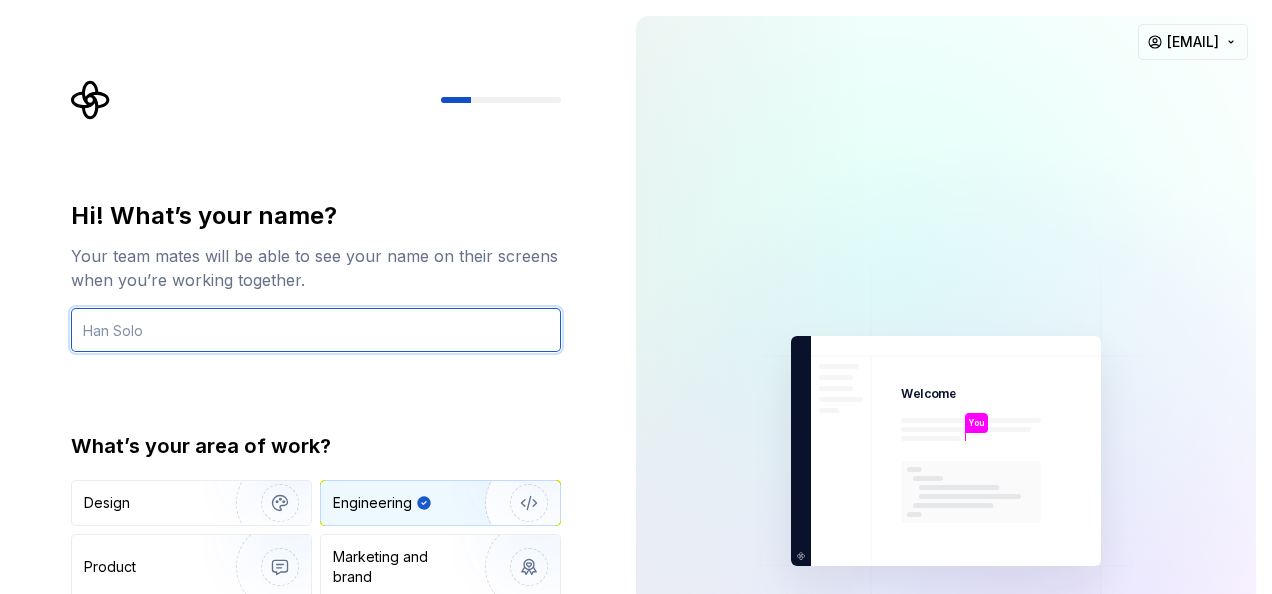 click at bounding box center (316, 330) 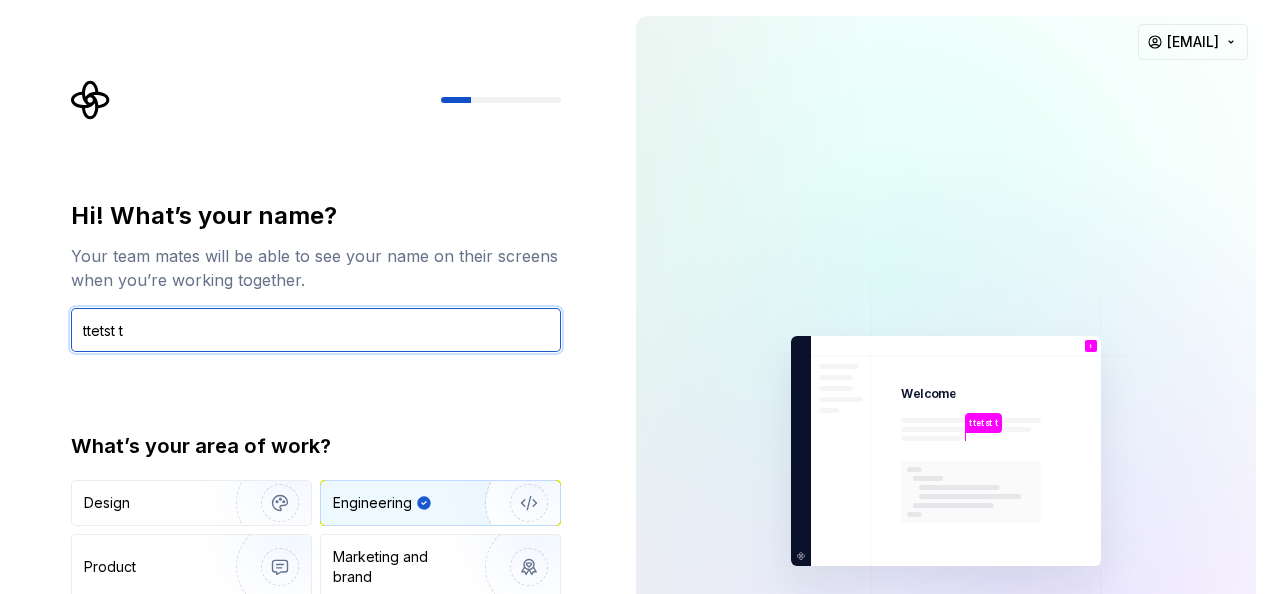 type on "ttetst t" 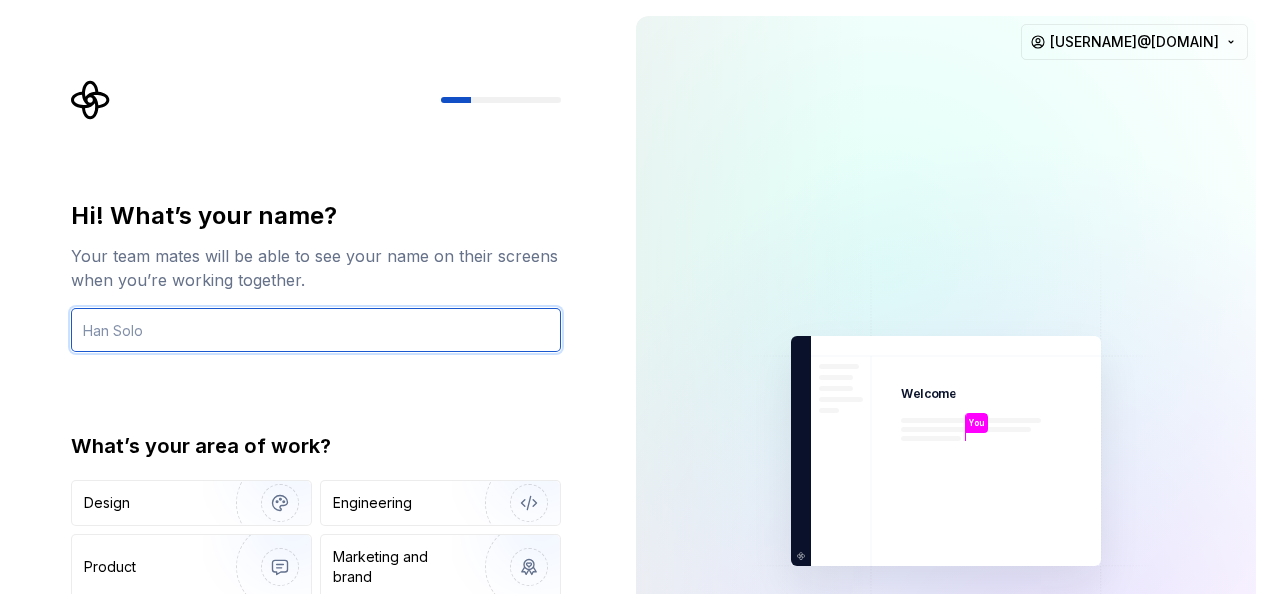 scroll, scrollTop: 0, scrollLeft: 0, axis: both 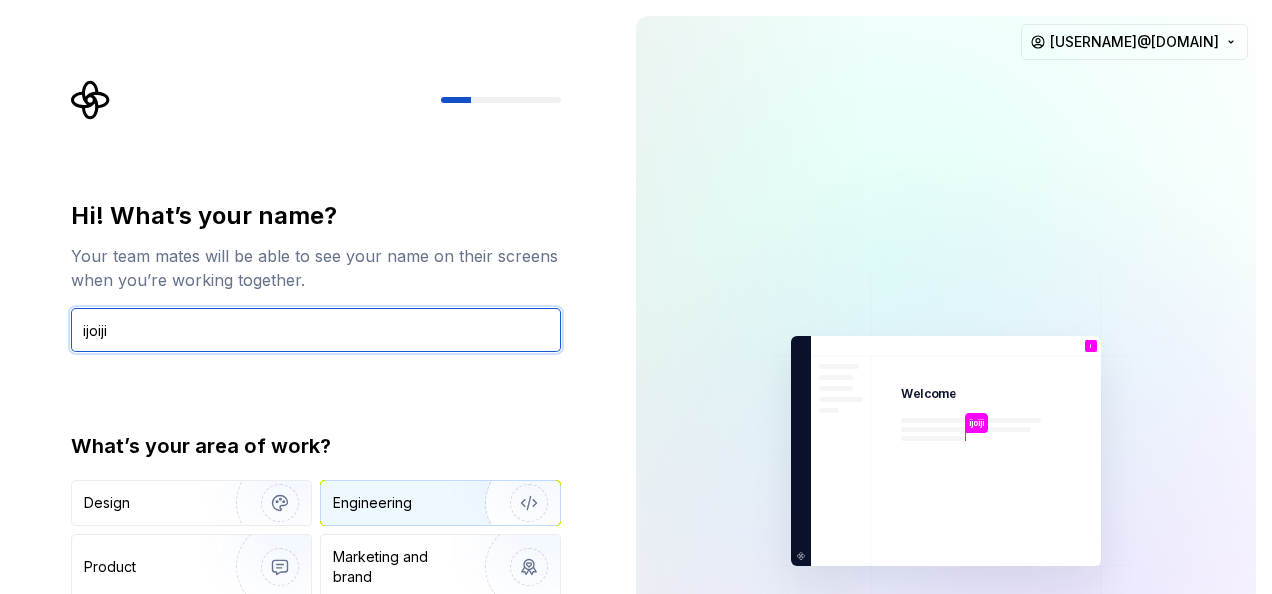 type on "ijoiji" 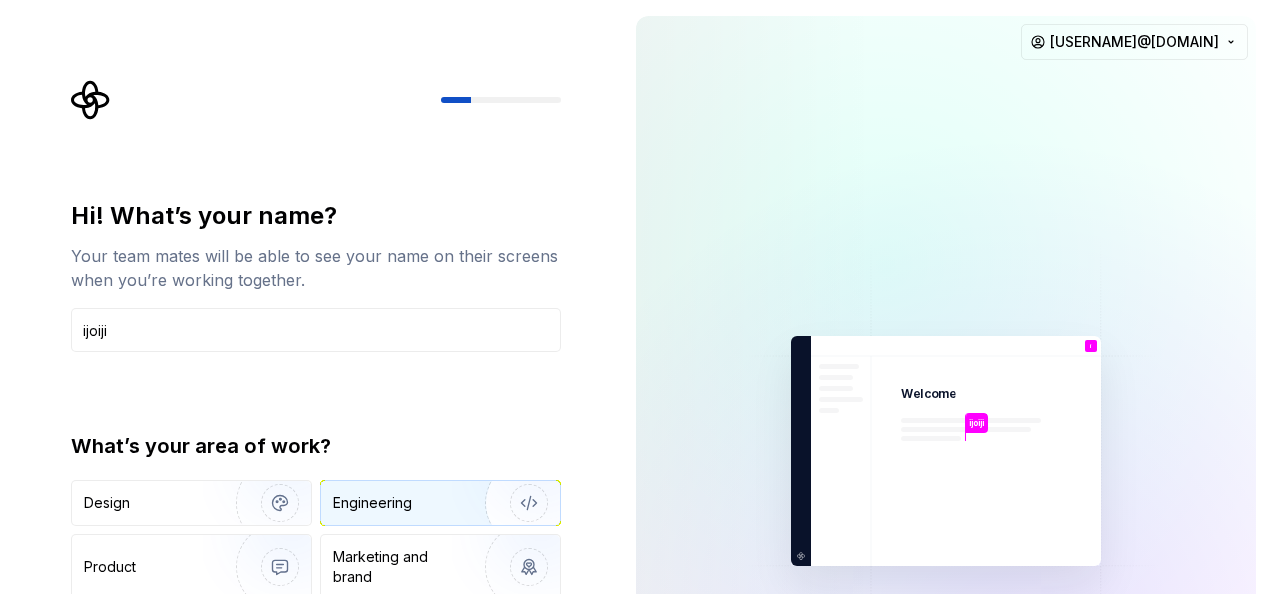 click on "Engineering" at bounding box center [372, 503] 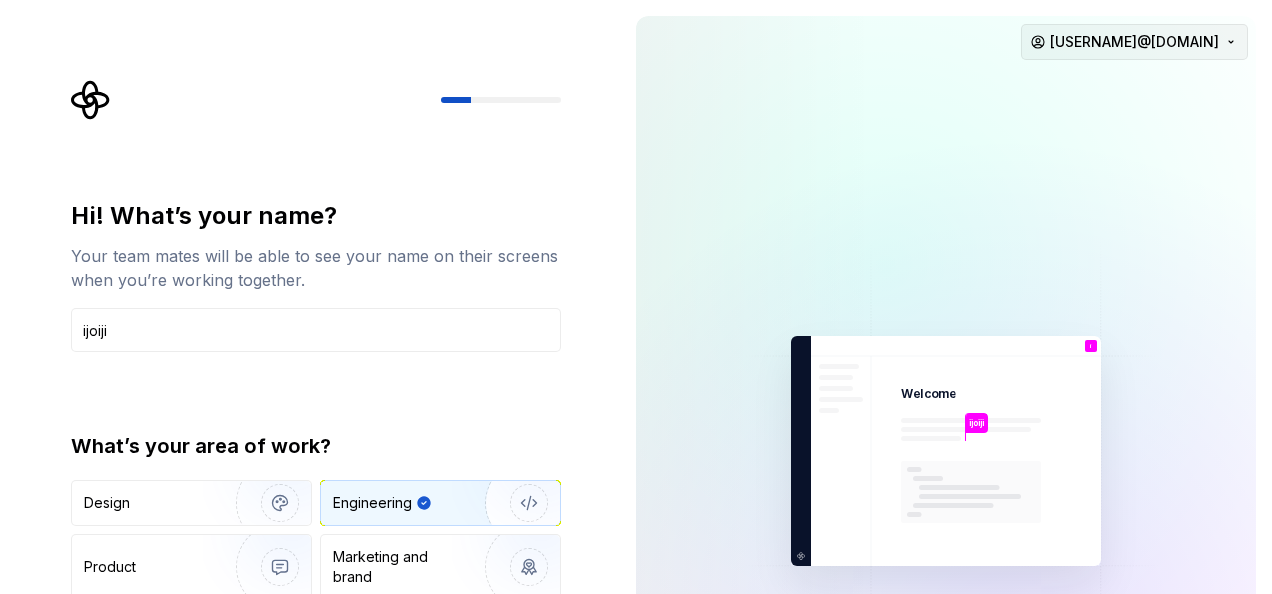 click on "Hi! What’s your name? Your team mates will be able to see your name on their screens when you’re working together. ijoiji What’s your area of work? Design Engineering Product Marketing and brand Other Continue ijoiji Welcome i You T B +3 Thomas Brooke Jamie moussalasfar2000@gmail.com" at bounding box center [636, 297] 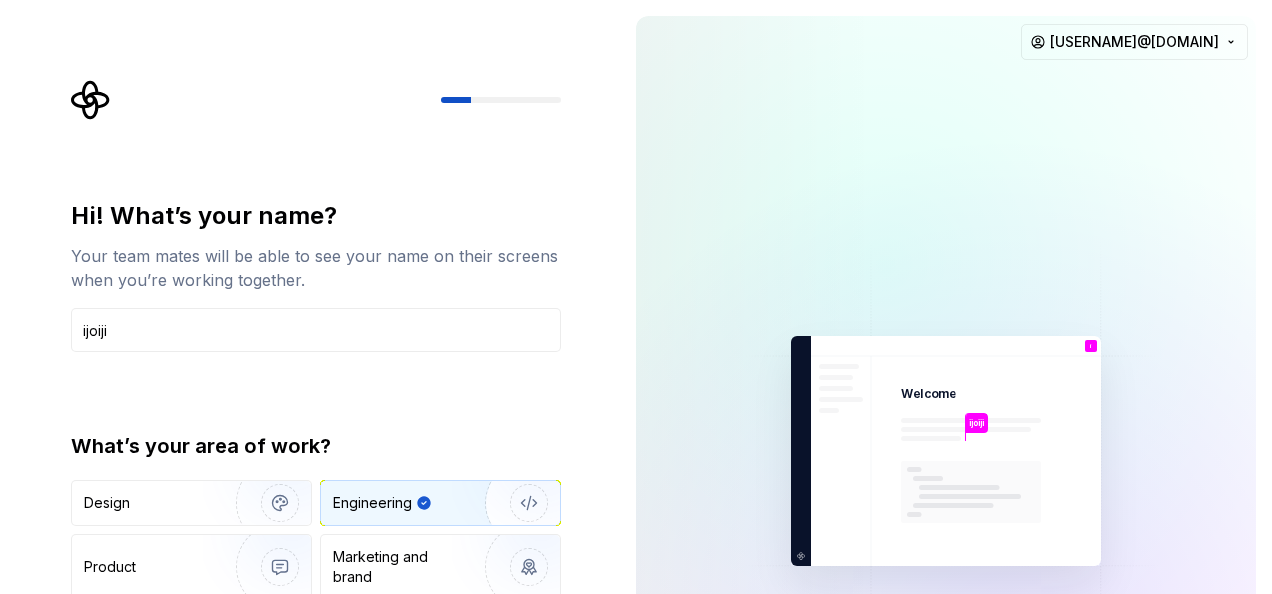click on "Hi! What’s your name? Your team mates will be able to see your name on their screens when you’re working together. ijoiji What’s your area of work? Design Engineering Product Marketing and brand Other Continue ijoiji Welcome i You T B +3 Thomas Brooke Jamie moussalasfar2000@gmail.com" at bounding box center (636, 297) 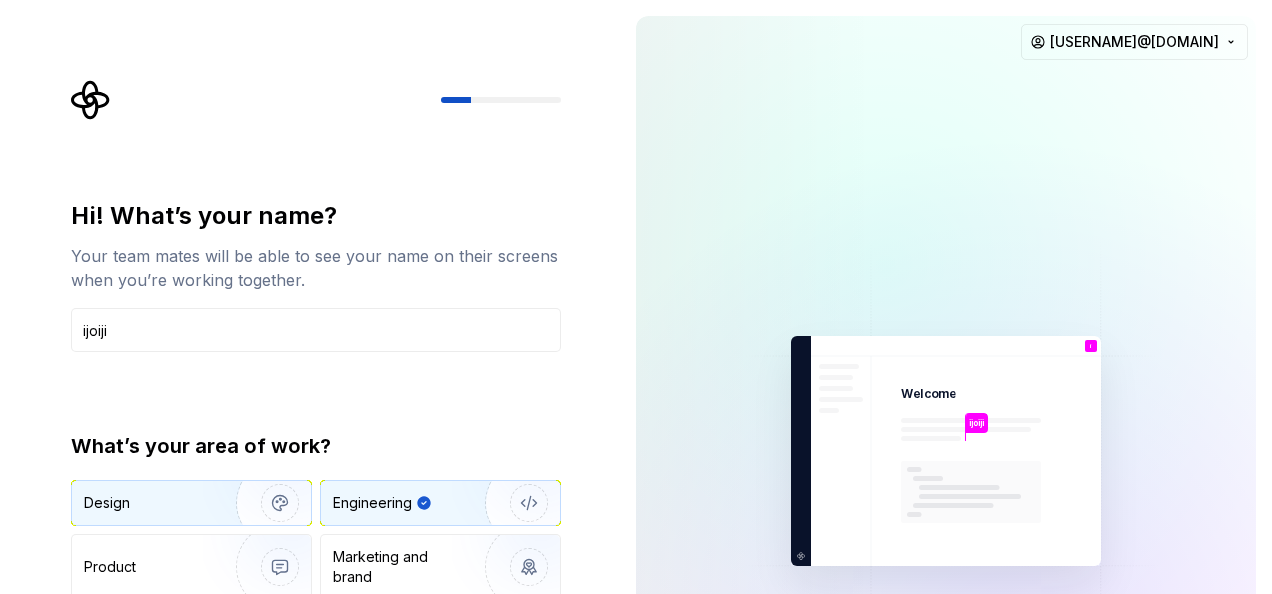 click on "Design" at bounding box center (147, 503) 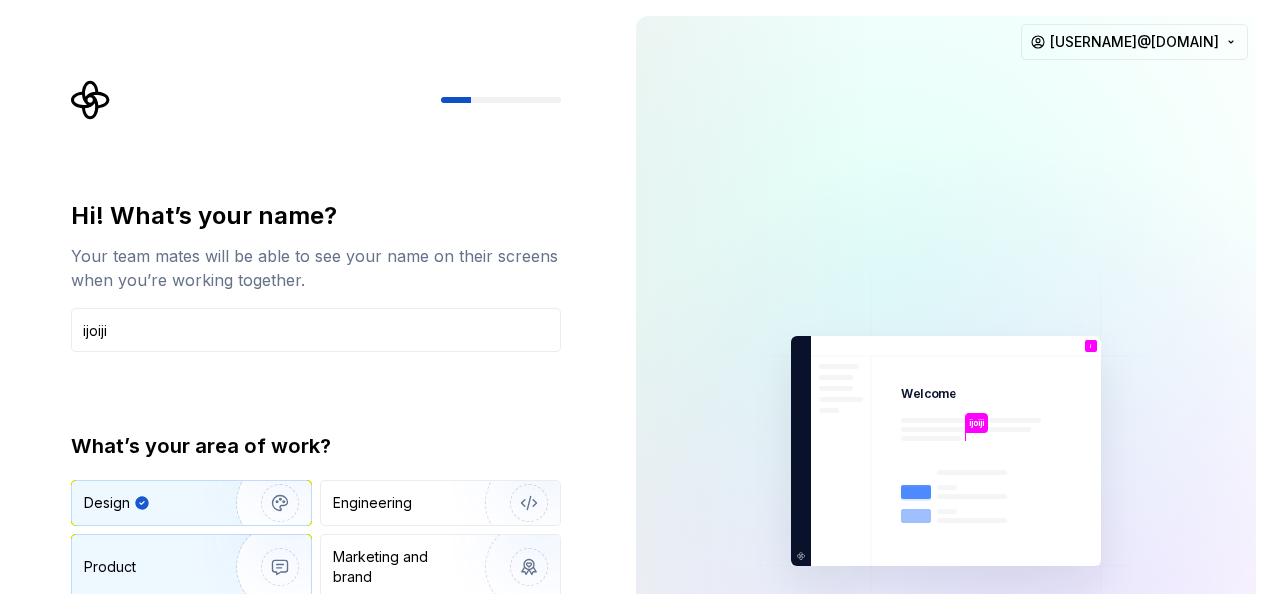 click at bounding box center [267, 567] 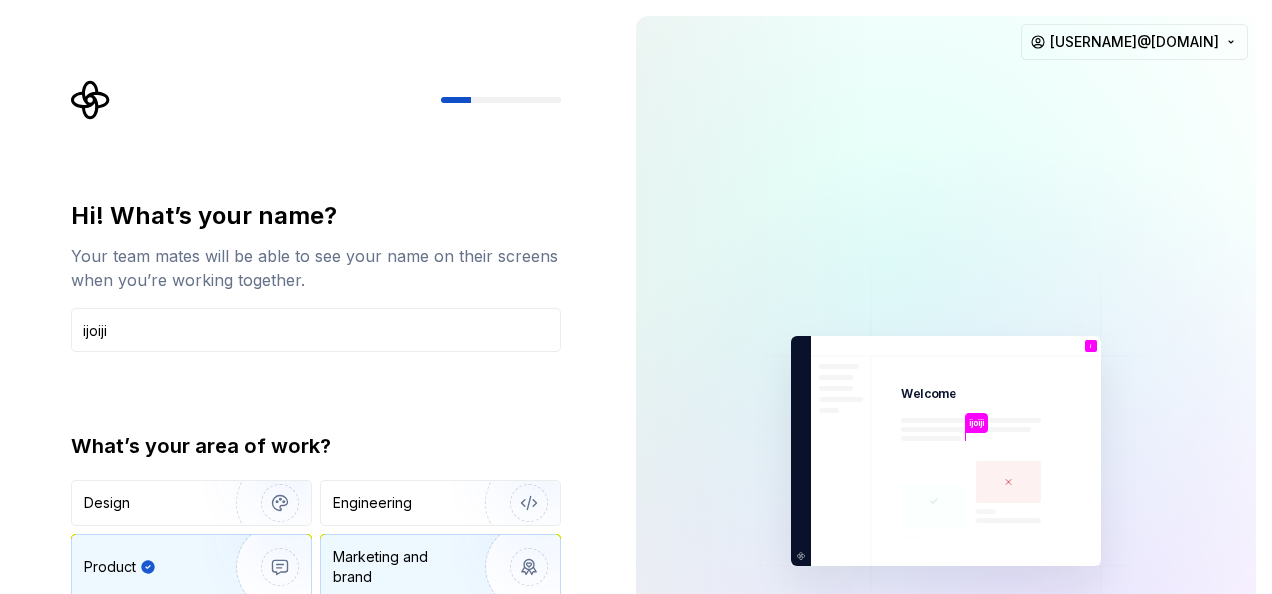 click on "Marketing and brand" at bounding box center (400, 567) 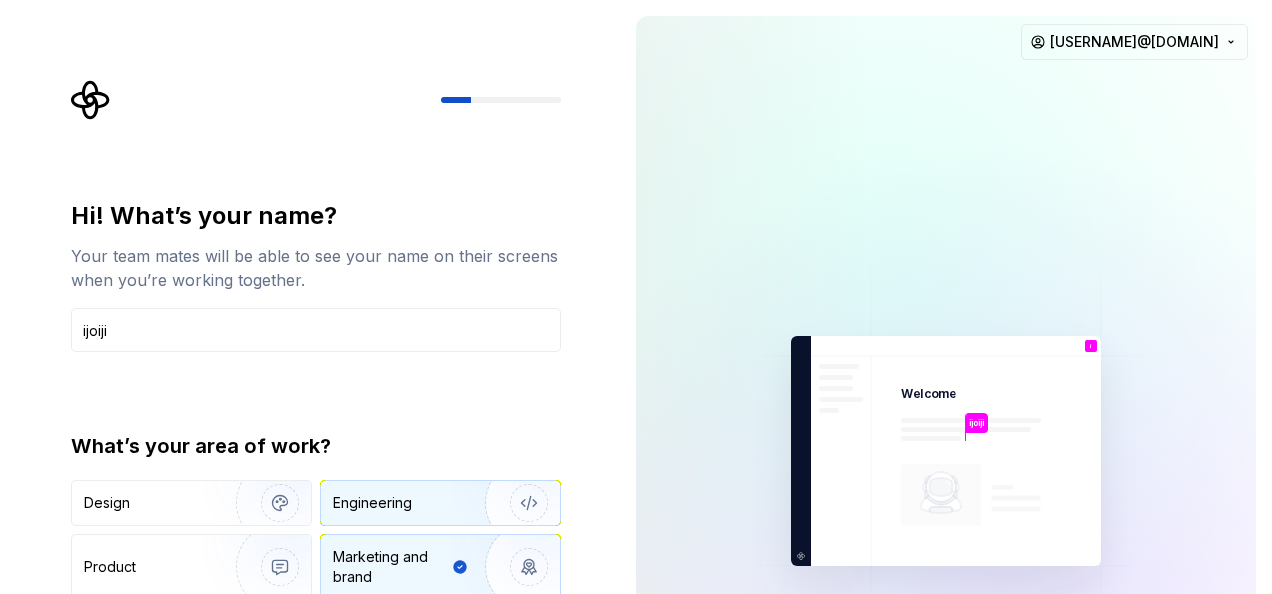 click at bounding box center [516, 503] 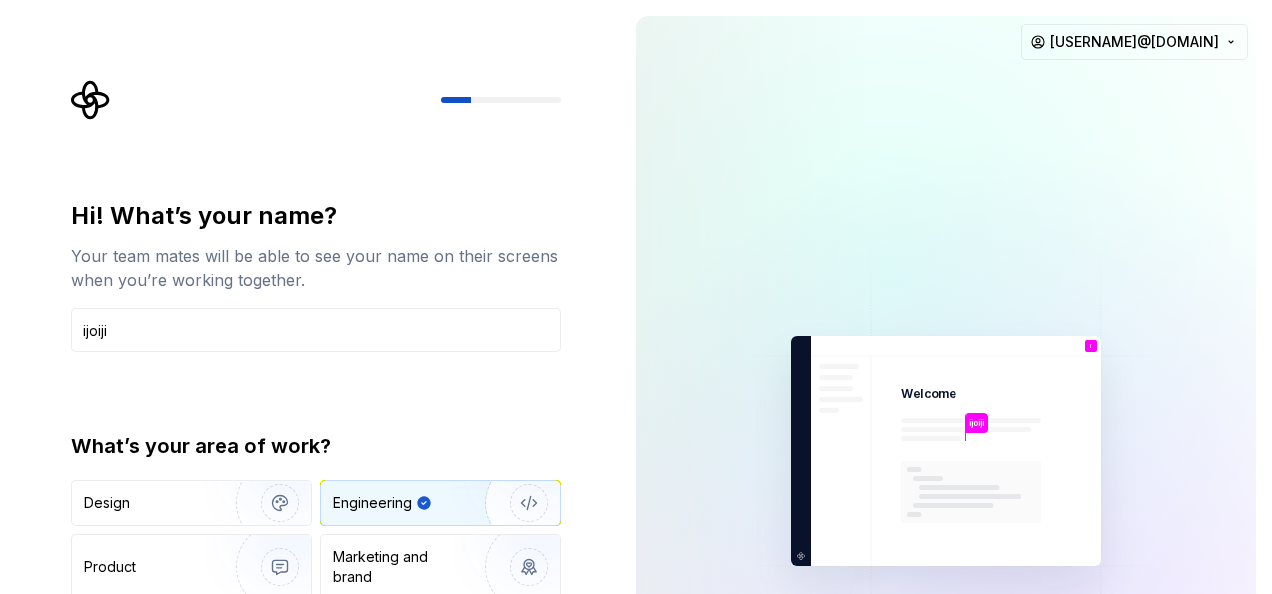type on "Engineering" 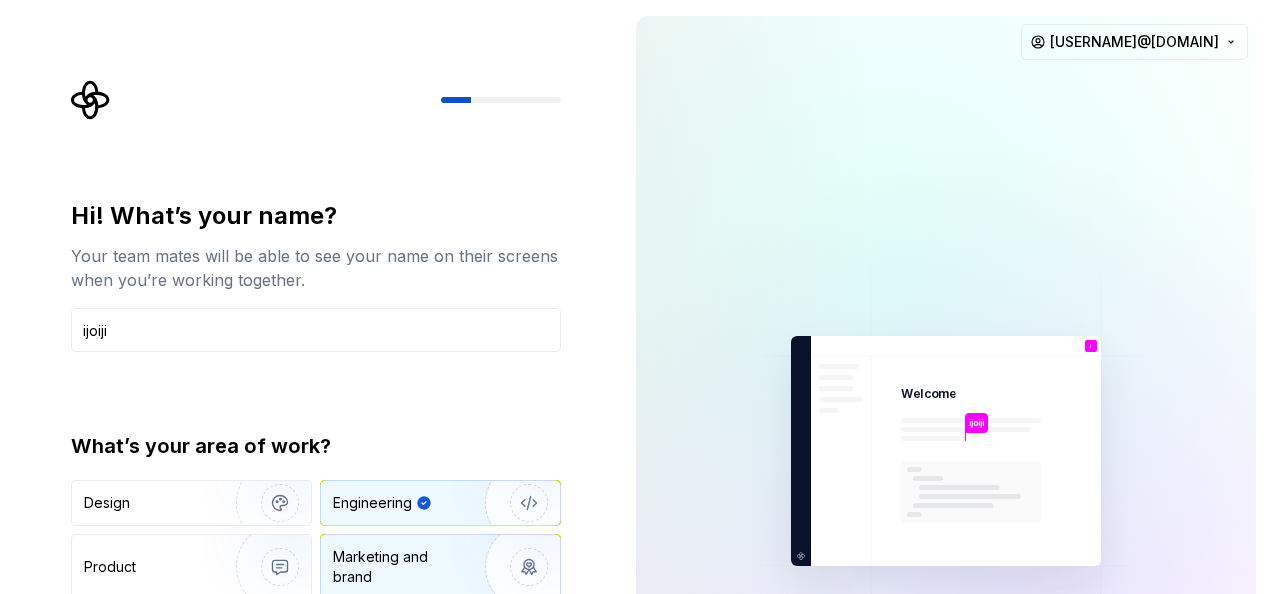 click on "Marketing and brand" at bounding box center [400, 567] 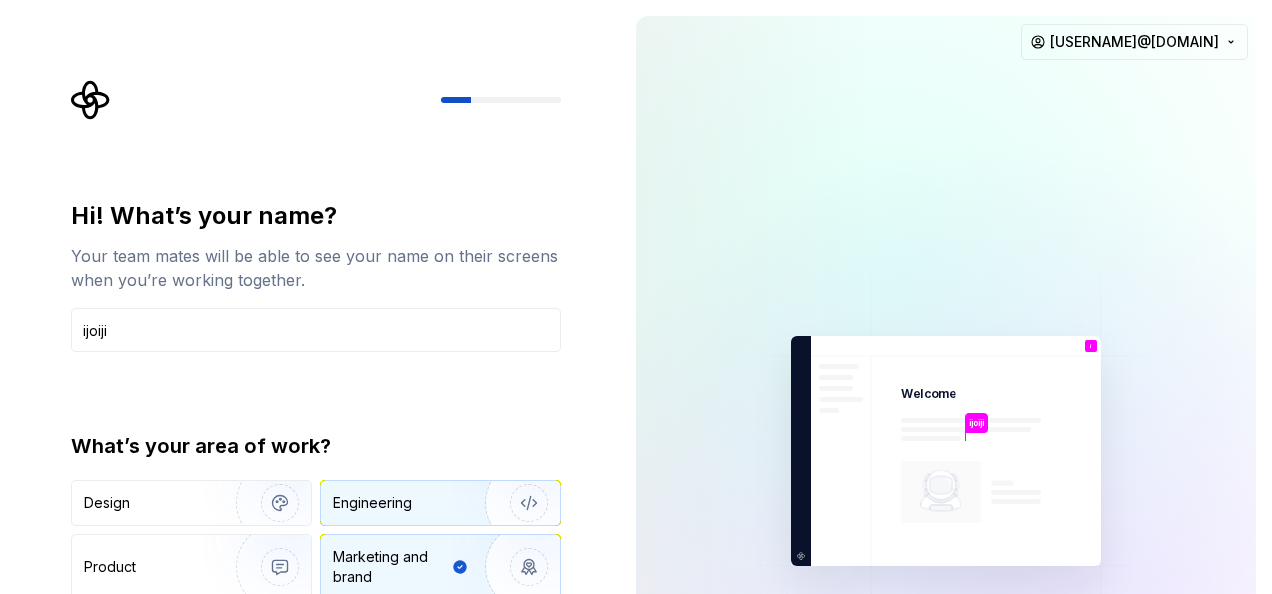 click on "Engineering" at bounding box center (440, 503) 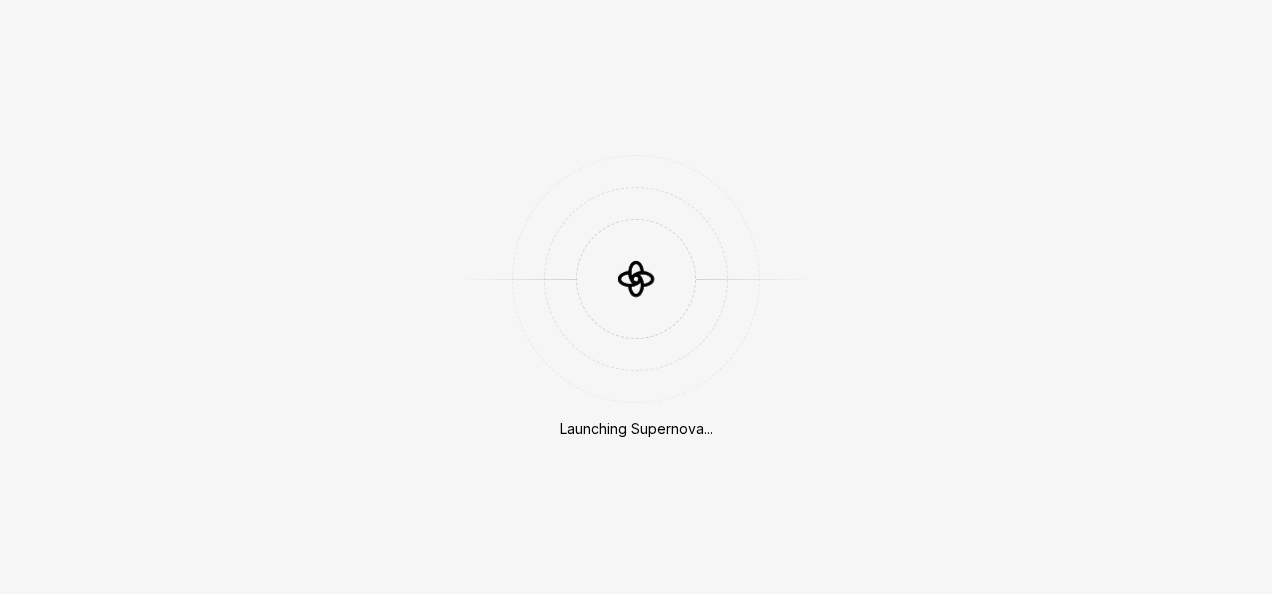 scroll, scrollTop: 0, scrollLeft: 0, axis: both 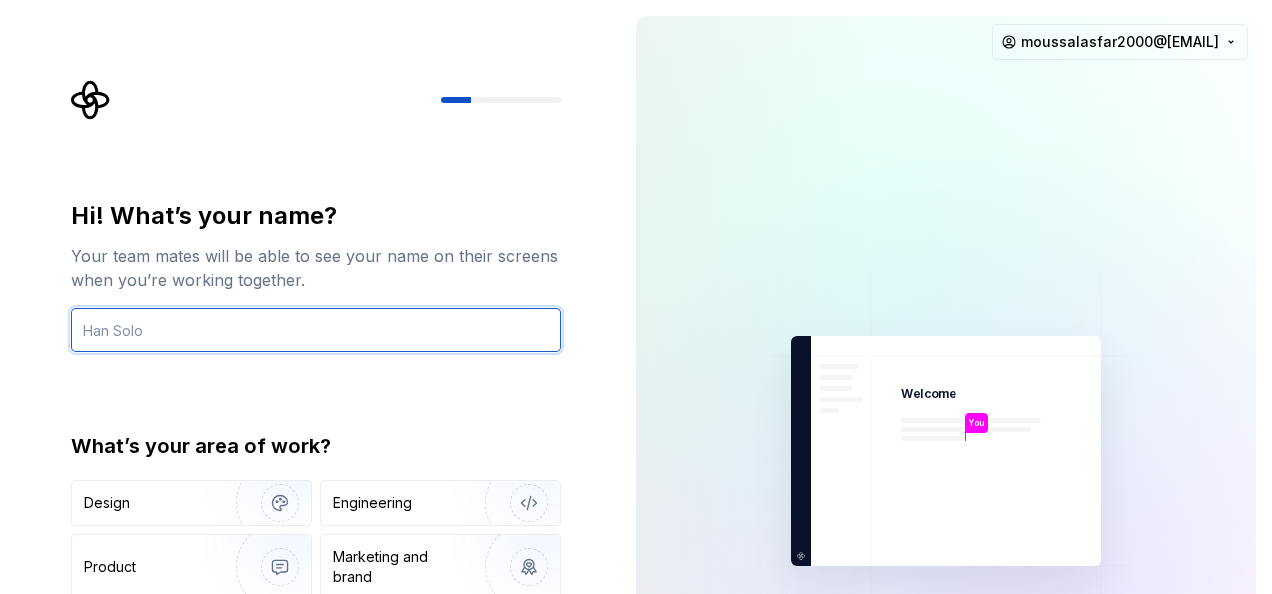 click at bounding box center (316, 330) 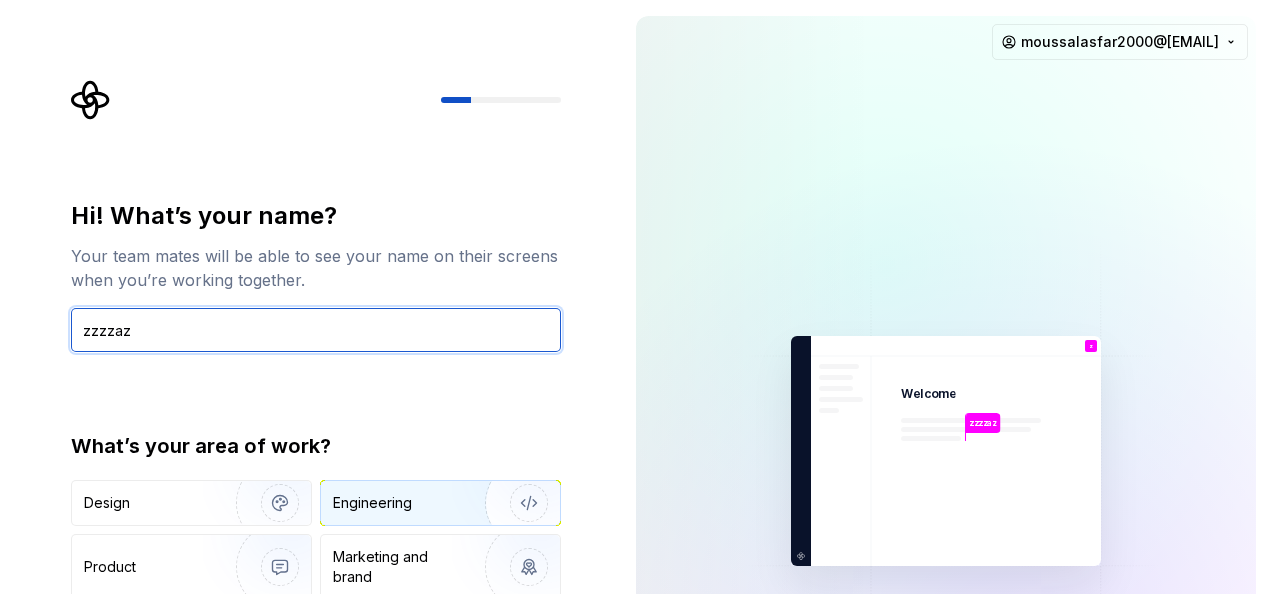 type on "zzzzaz" 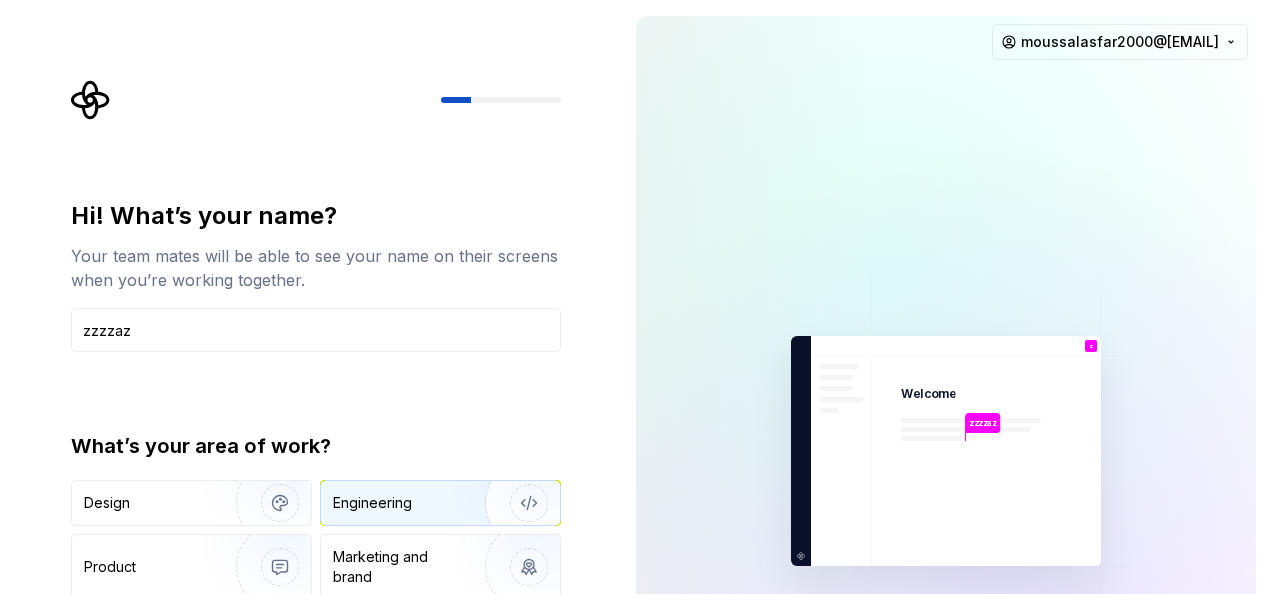 click on "Engineering" at bounding box center (440, 503) 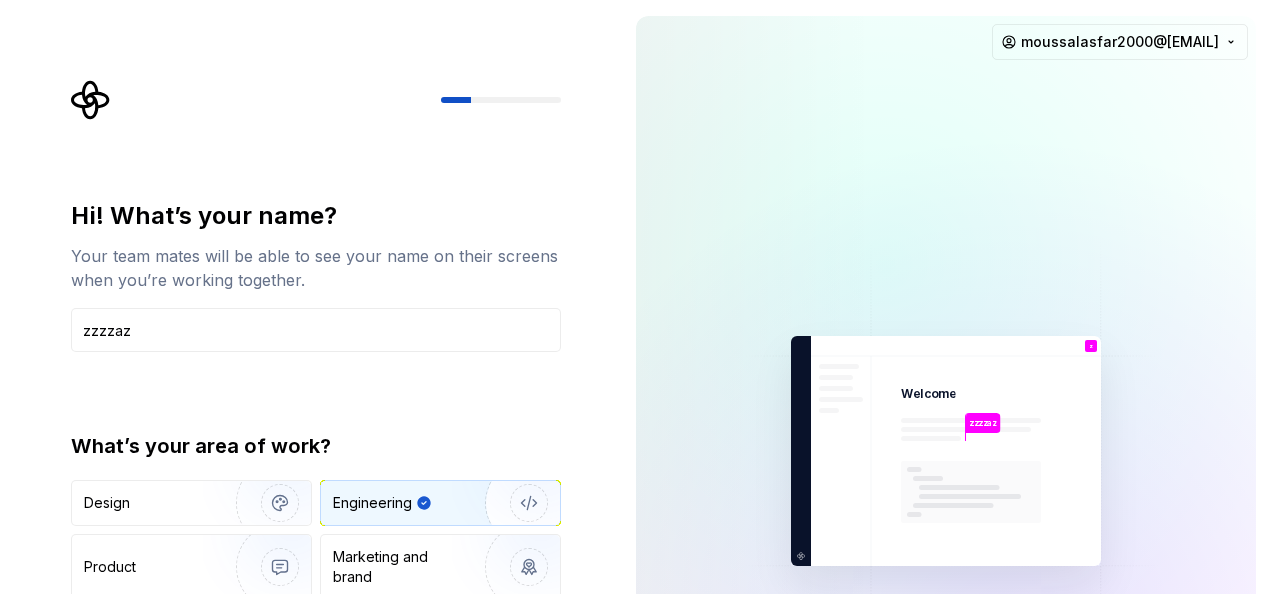 click on "What’s your area of work?" at bounding box center [316, 446] 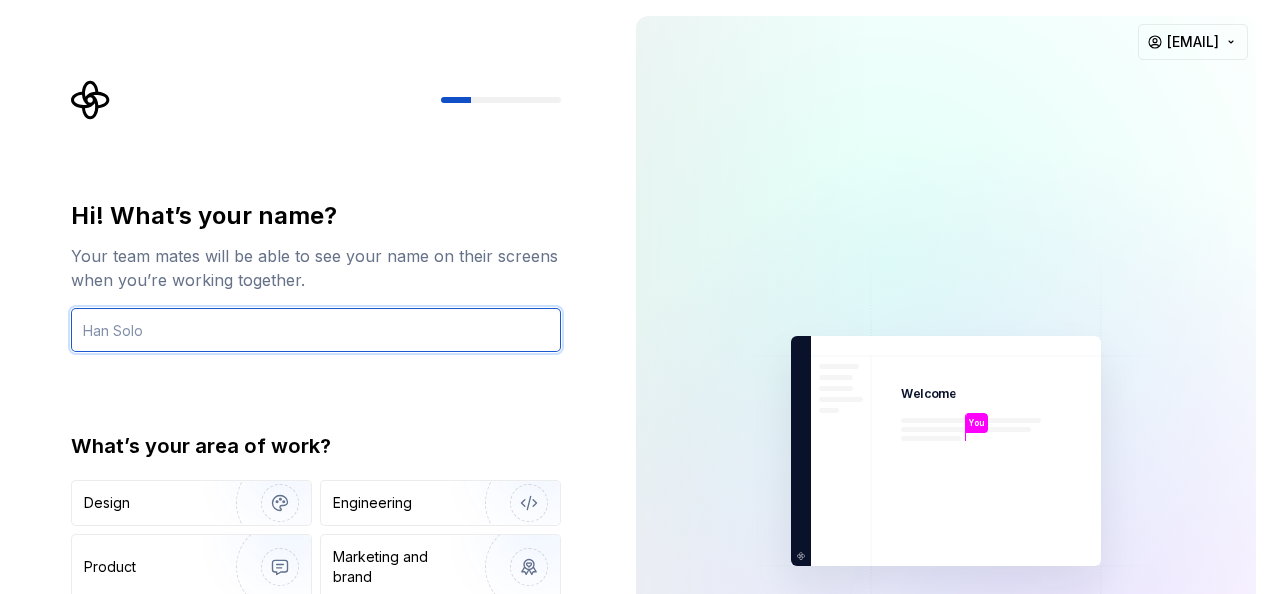 scroll, scrollTop: 0, scrollLeft: 0, axis: both 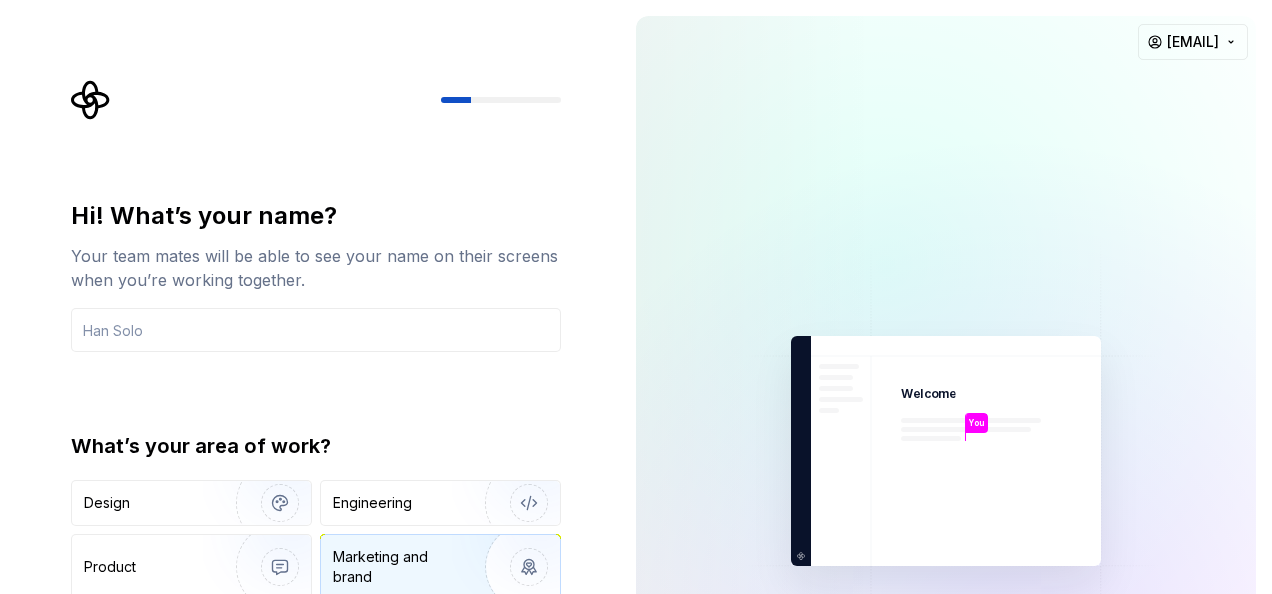 click at bounding box center (516, 567) 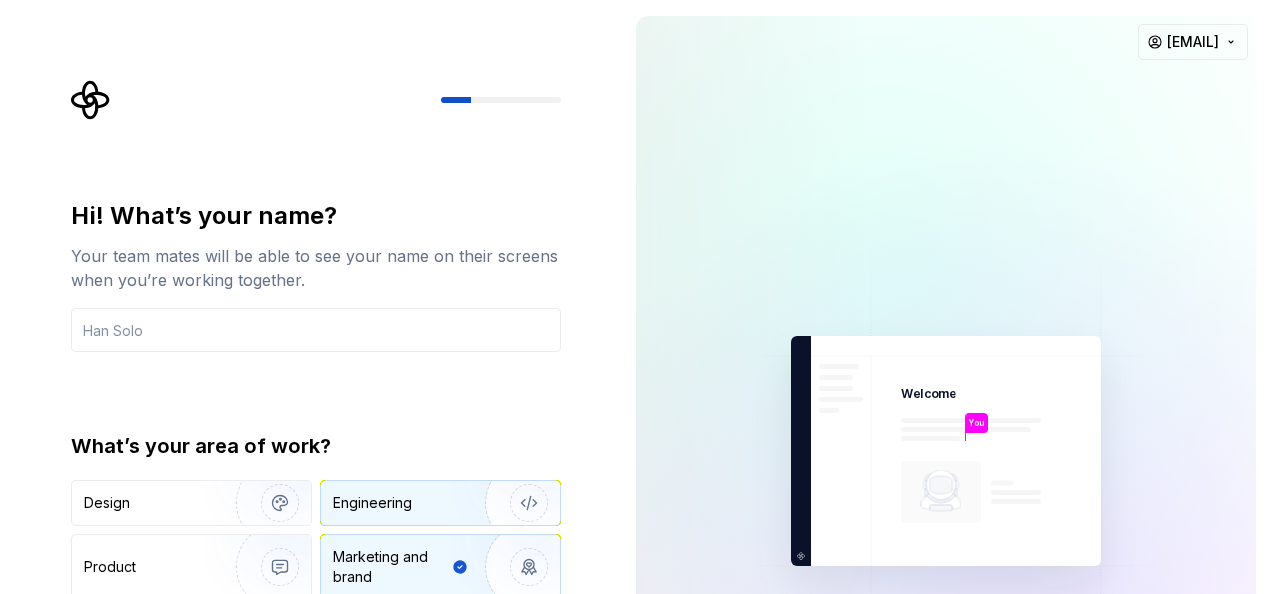click at bounding box center [516, 503] 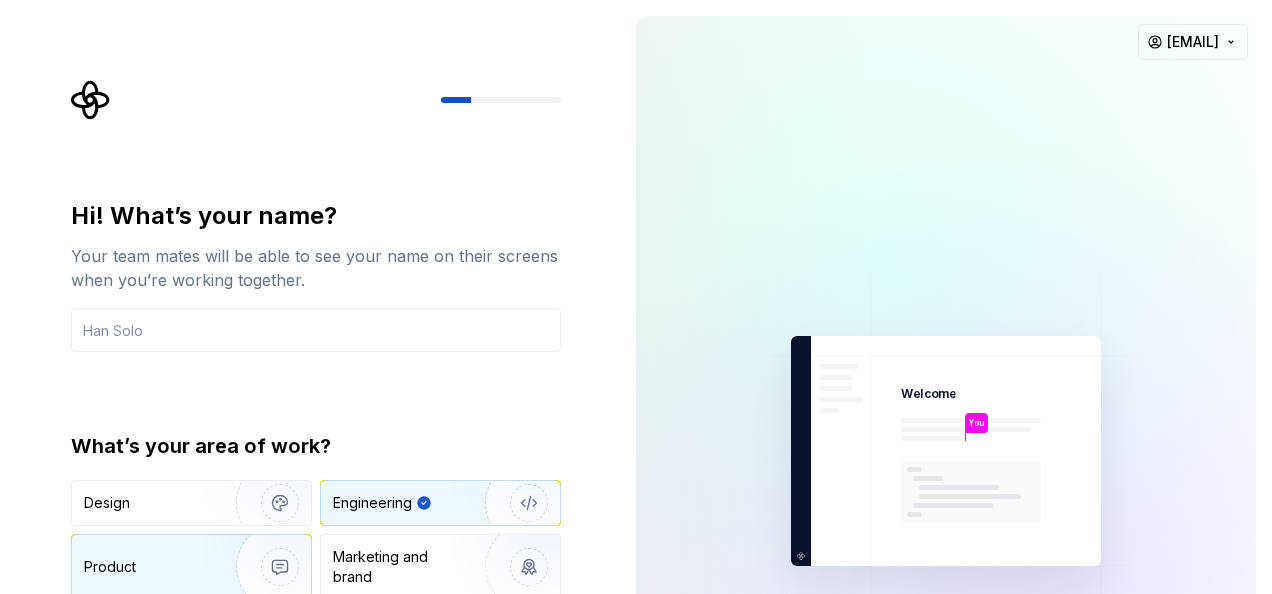 click at bounding box center (267, 567) 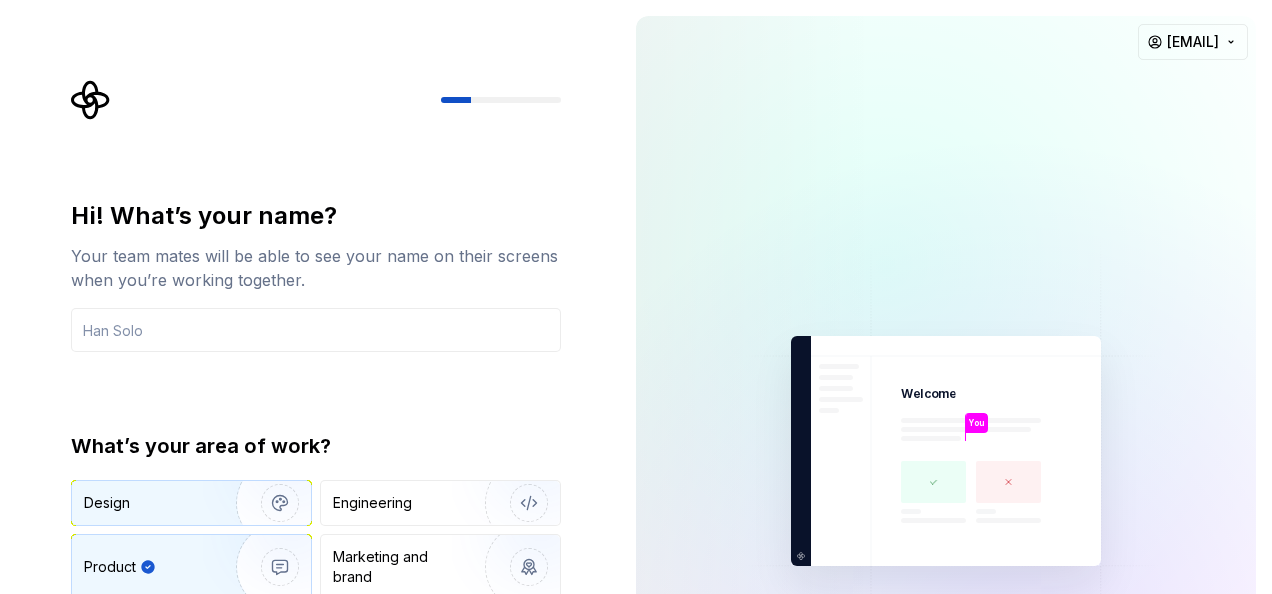 click on "Design" at bounding box center [147, 503] 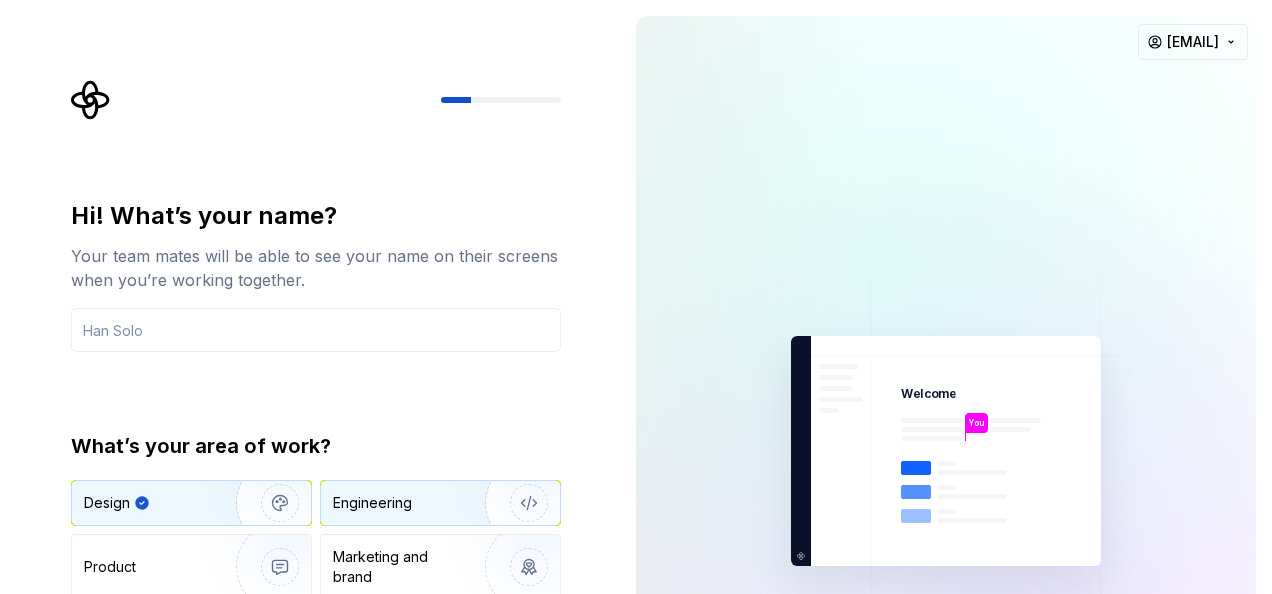 click at bounding box center (516, 503) 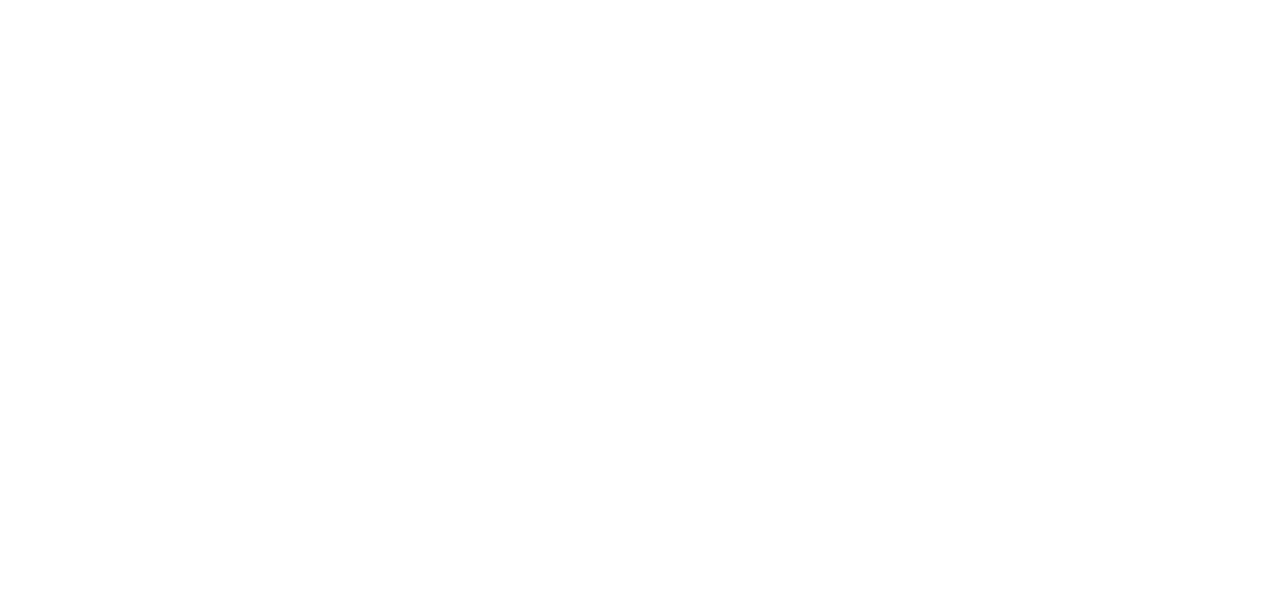 scroll, scrollTop: 0, scrollLeft: 0, axis: both 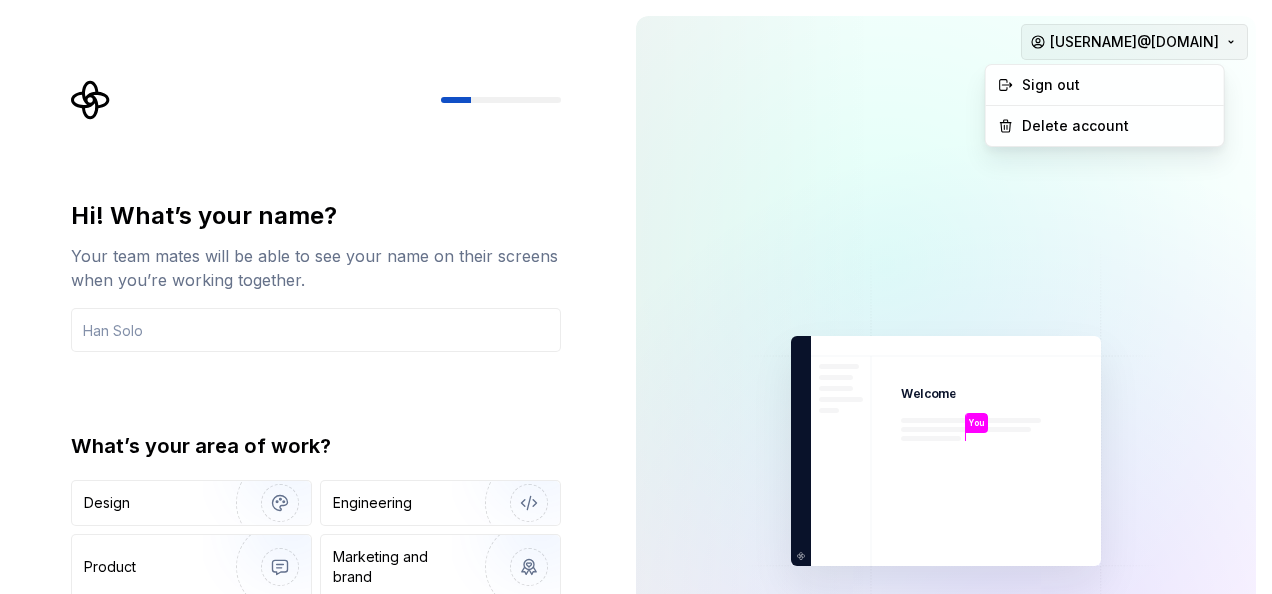 click on "Hi! What’s your name? Your team mates will be able to see your name on their screens when you’re working together. What’s your area of work? Design Engineering Product Marketing and brand Other Continue You Welcome You T B +3 [FIRST] [LAST] [USERNAME]@[DOMAIN] Sign out Delete account" at bounding box center [636, 297] 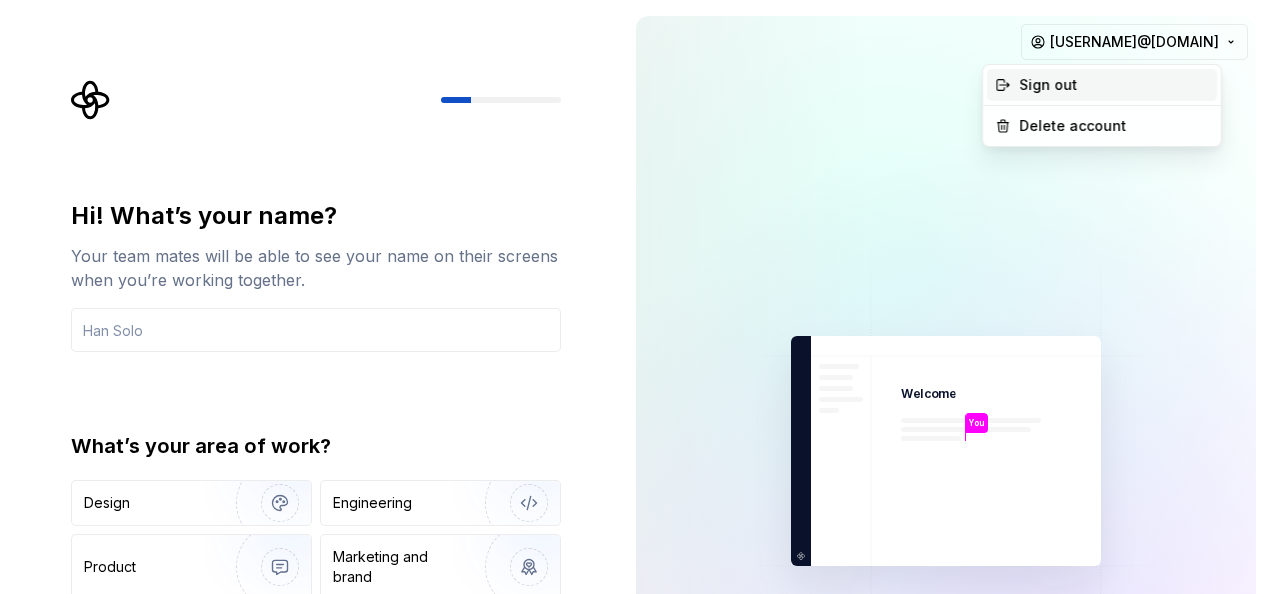 click on "Sign out" at bounding box center [1114, 85] 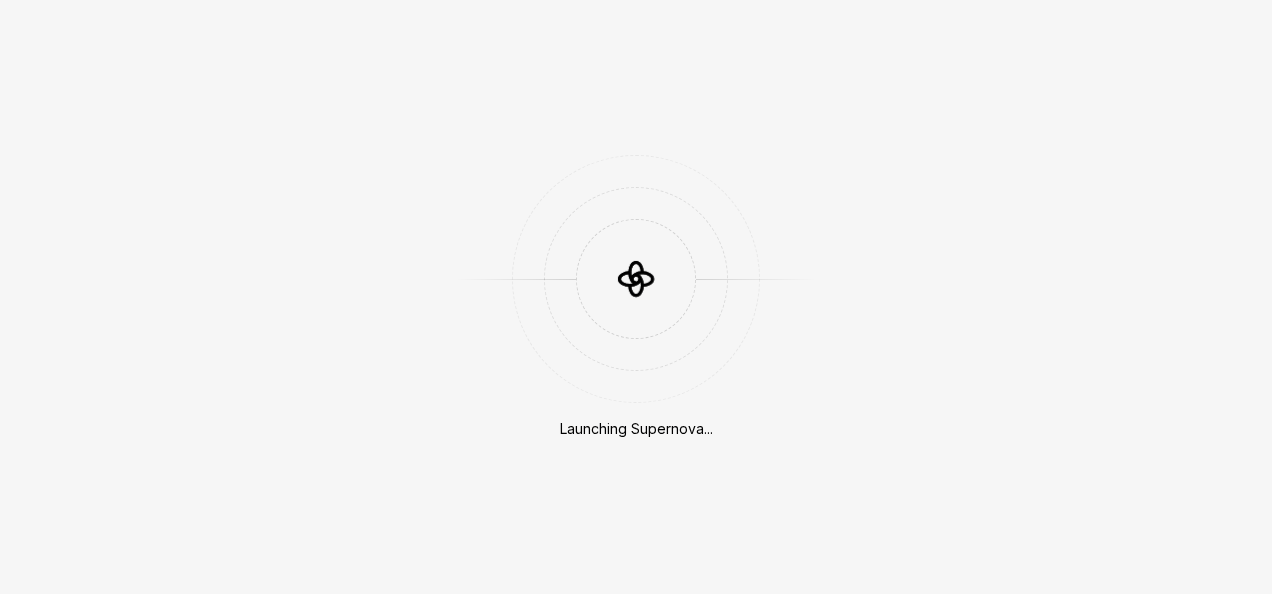 scroll, scrollTop: 0, scrollLeft: 0, axis: both 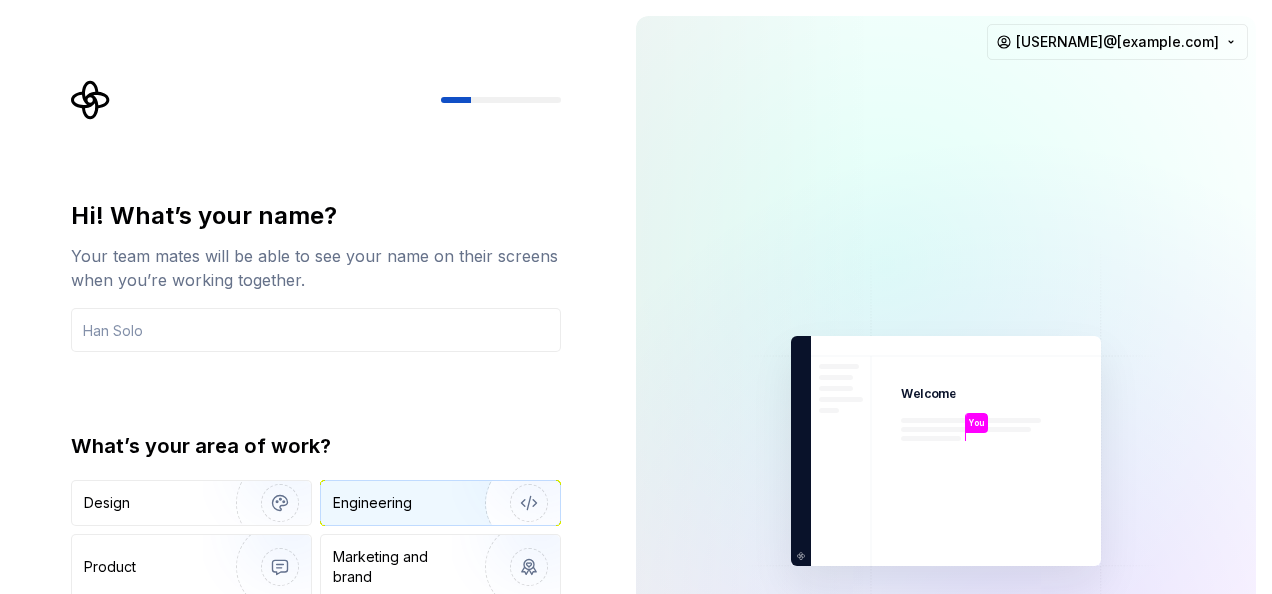 click at bounding box center [516, 503] 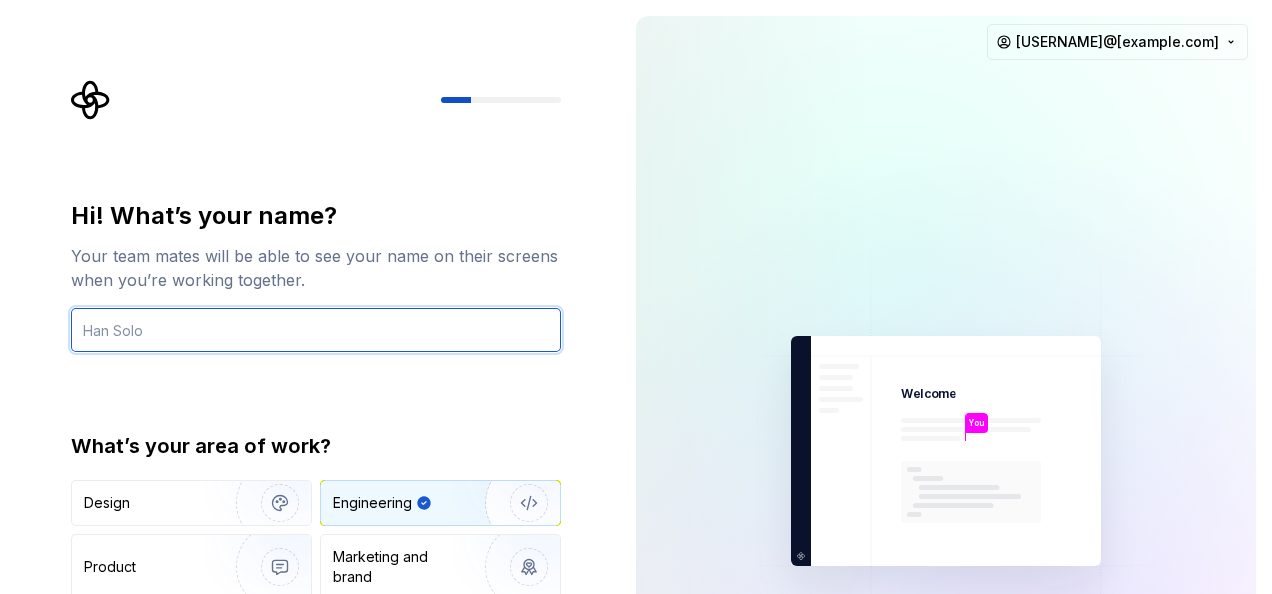 click at bounding box center [316, 330] 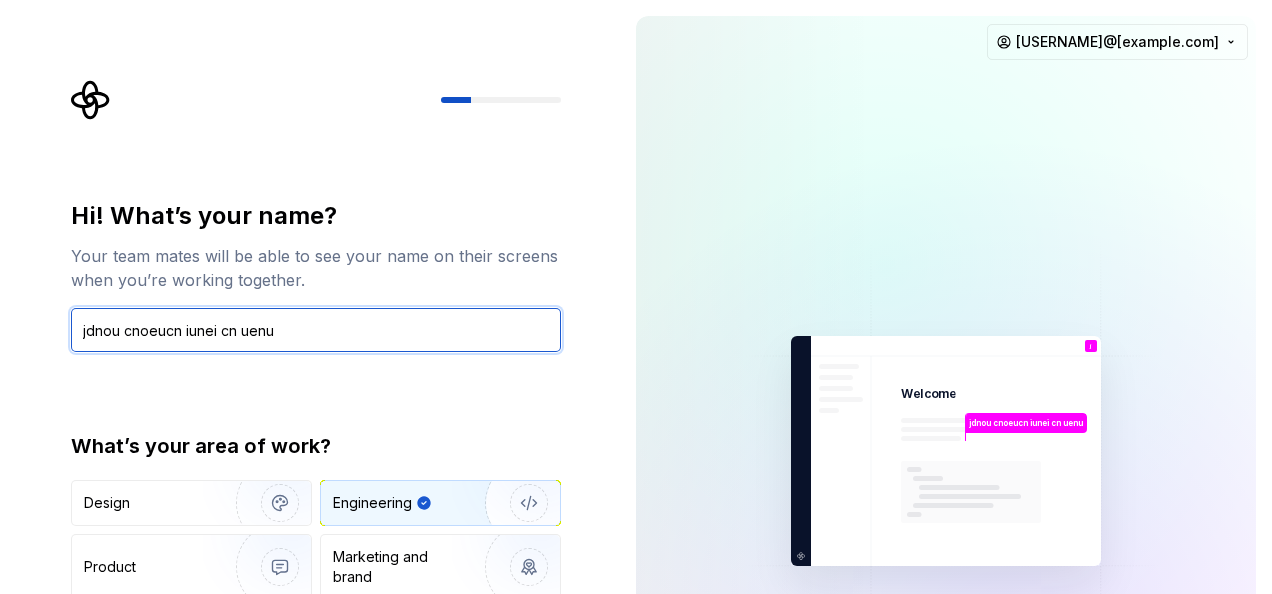 type on "jdnou cnoeucn iunei cn uenu" 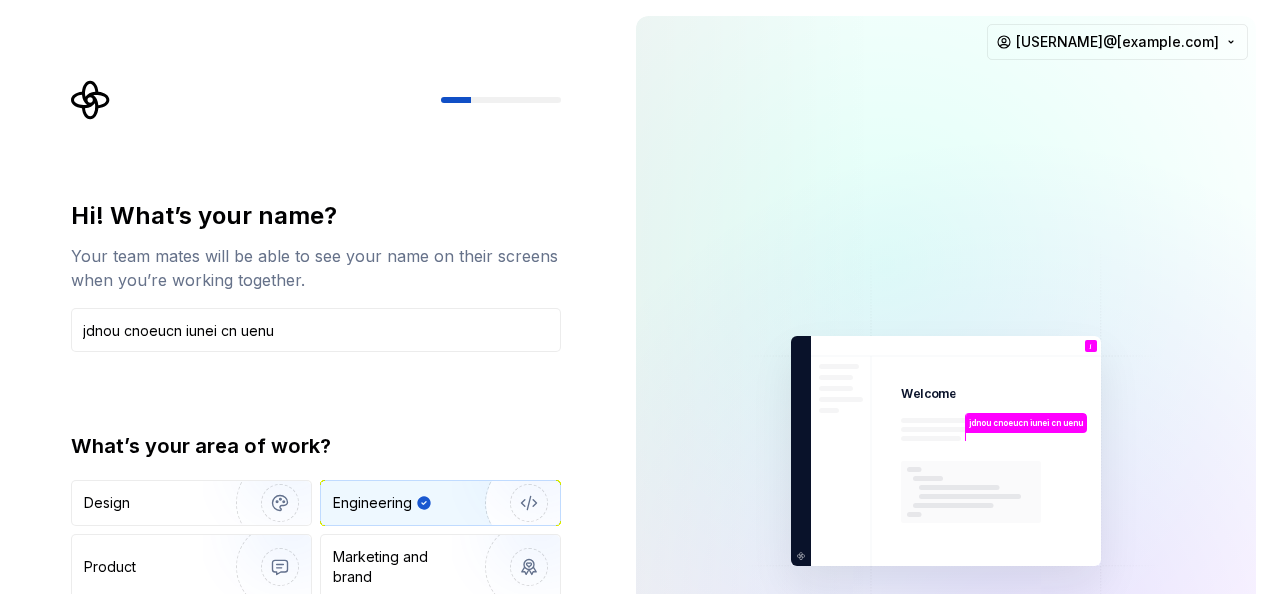drag, startPoint x: 1270, startPoint y: 70, endPoint x: 1260, endPoint y: 176, distance: 106.47065 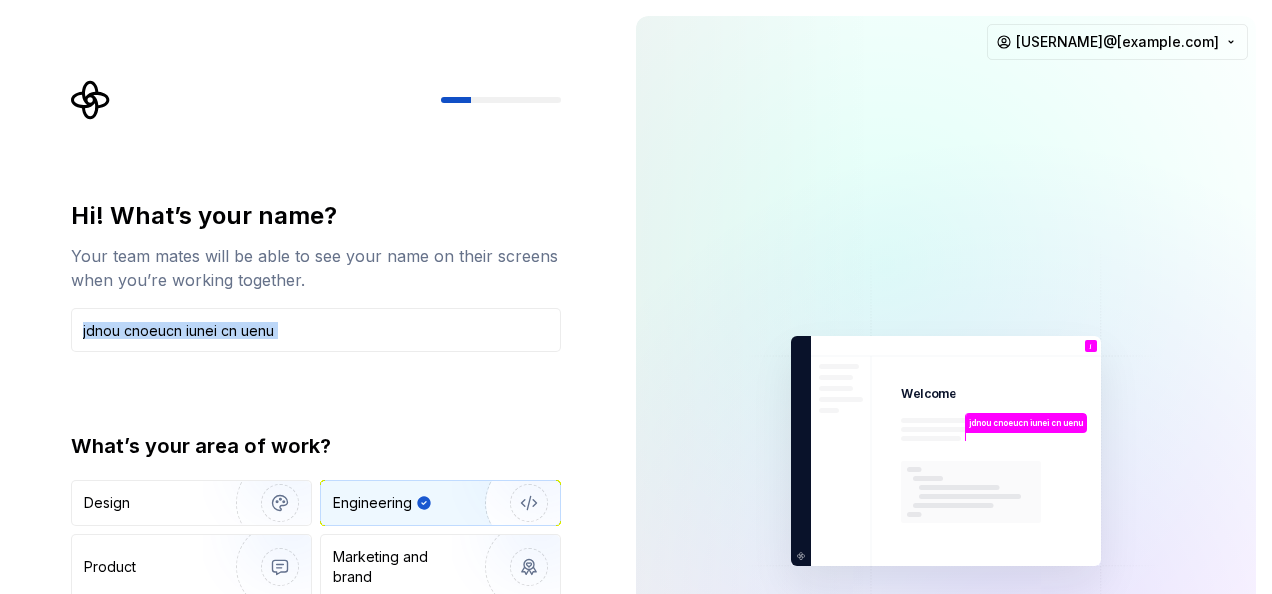 click on "Hi! What’s your name? Your team mates will be able to see your name on their screens when you’re working together. jdnou cnoeucn iunei cn uenu What’s your area of work? Design Engineering Product Marketing and brand Other Continue" at bounding box center [322, 401] 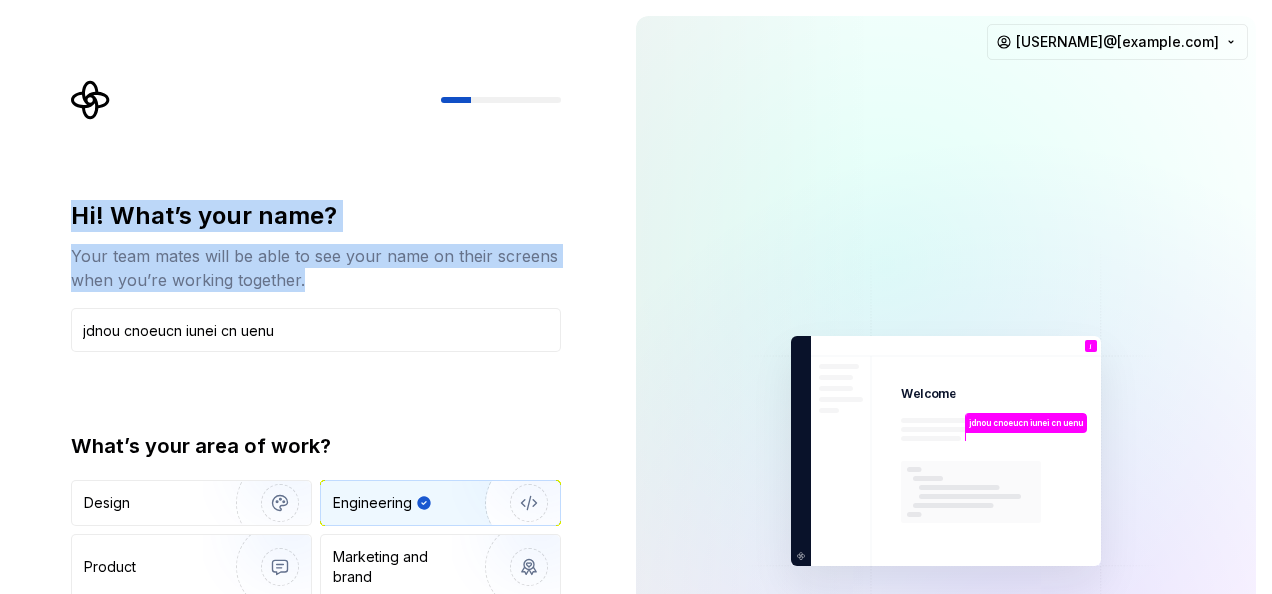 drag, startPoint x: 461, startPoint y: 103, endPoint x: 510, endPoint y: 367, distance: 268.50885 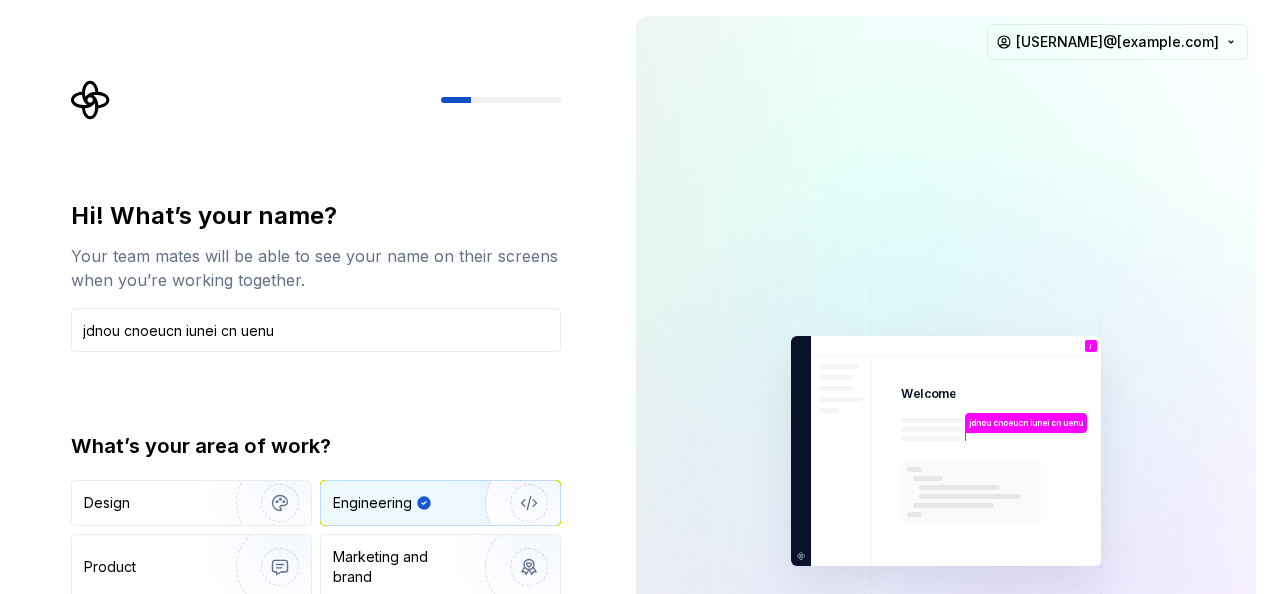 click on "Hi! What’s your name? Your team mates will be able to see your name on their screens when you’re working together. jdnou cnoeucn iunei cn uenu What’s your area of work? Design Engineering Product Marketing and brand Other" at bounding box center [316, 427] 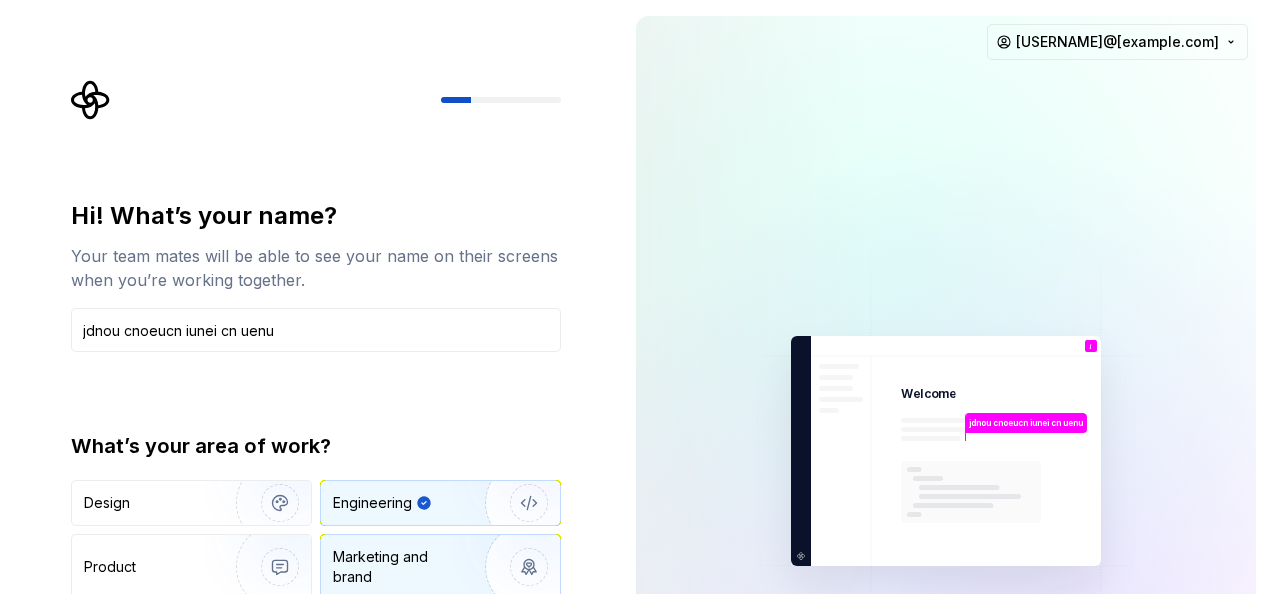 click at bounding box center [516, 567] 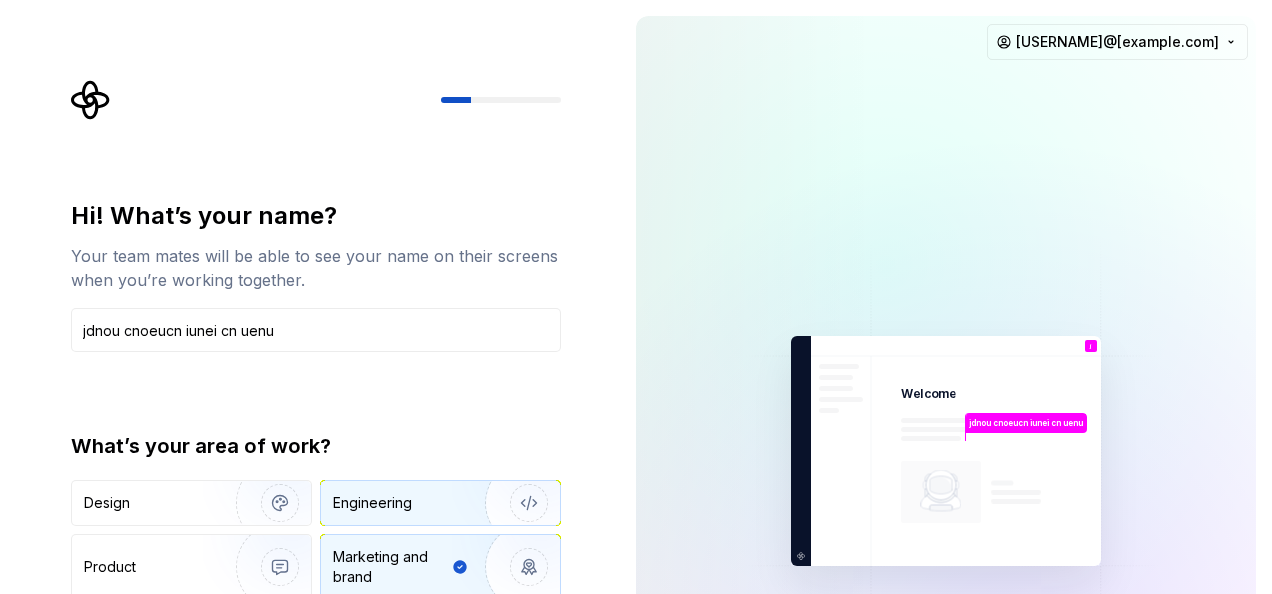 click at bounding box center [516, 503] 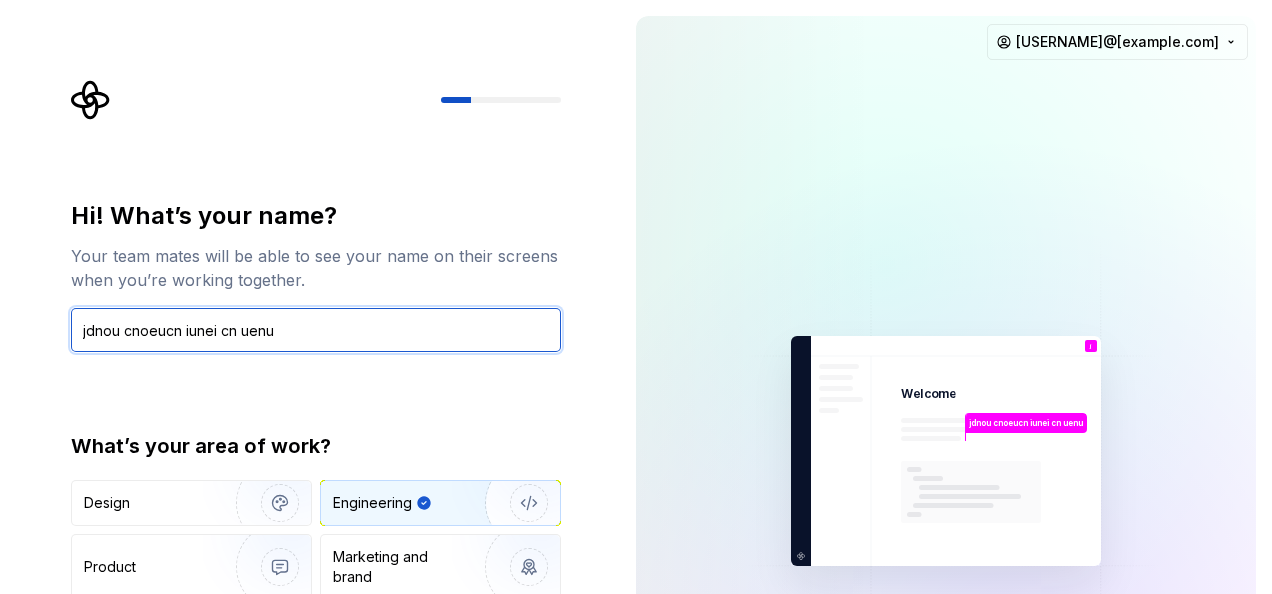 drag, startPoint x: 502, startPoint y: 323, endPoint x: 948, endPoint y: -74, distance: 597.09717 